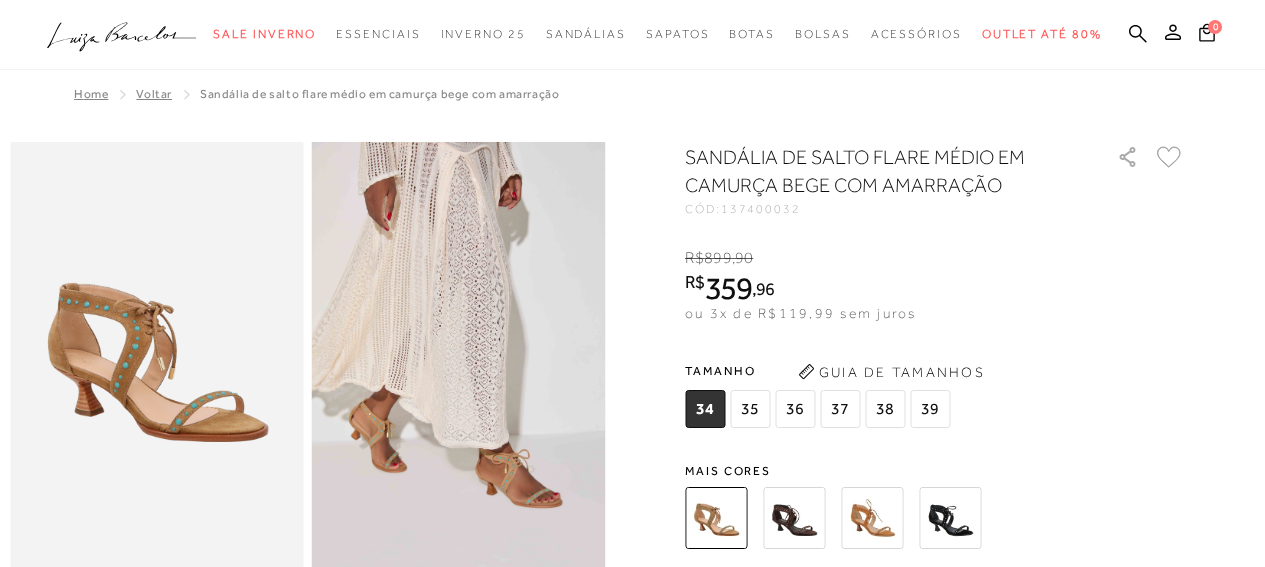 scroll, scrollTop: 253, scrollLeft: 0, axis: vertical 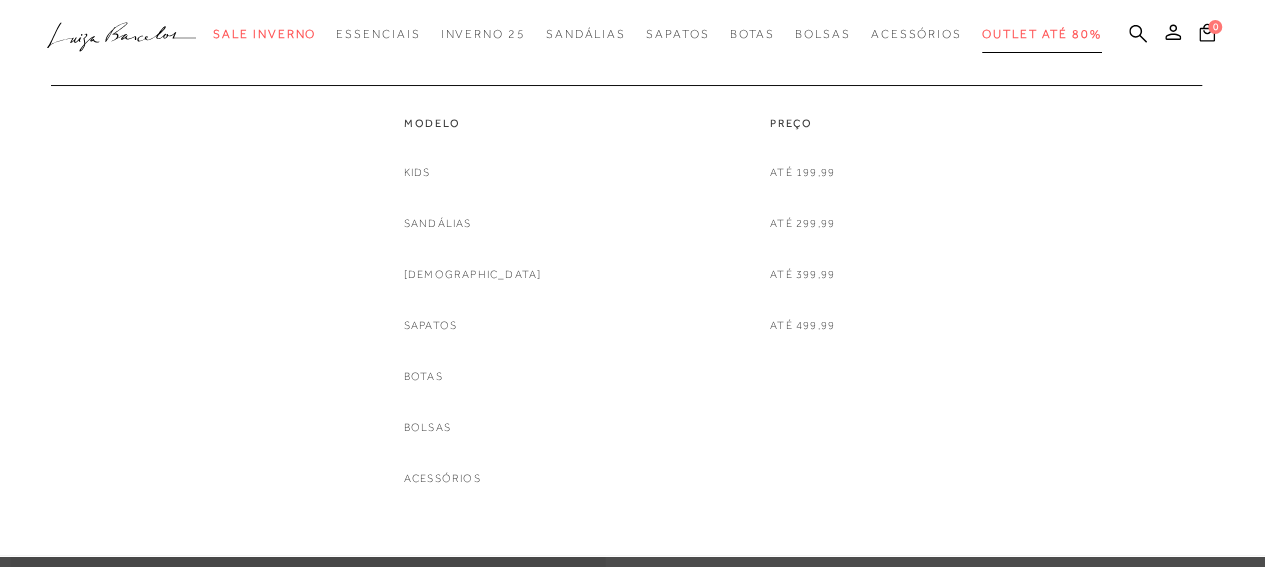 click on "Outlet até 80%" at bounding box center [1042, 34] 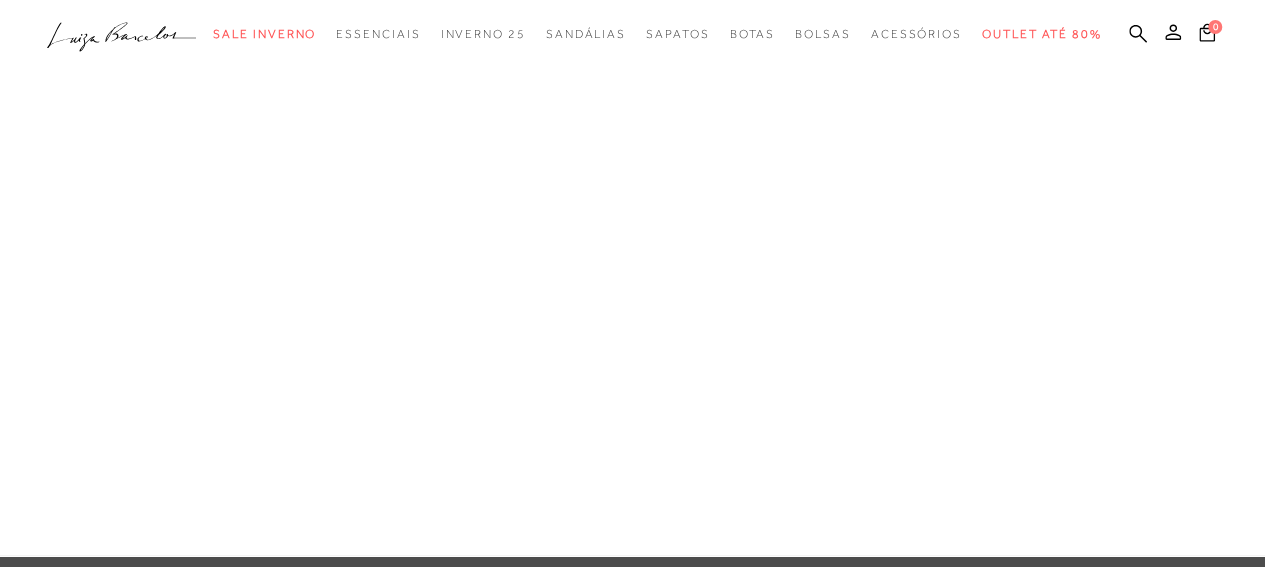 scroll, scrollTop: 0, scrollLeft: 0, axis: both 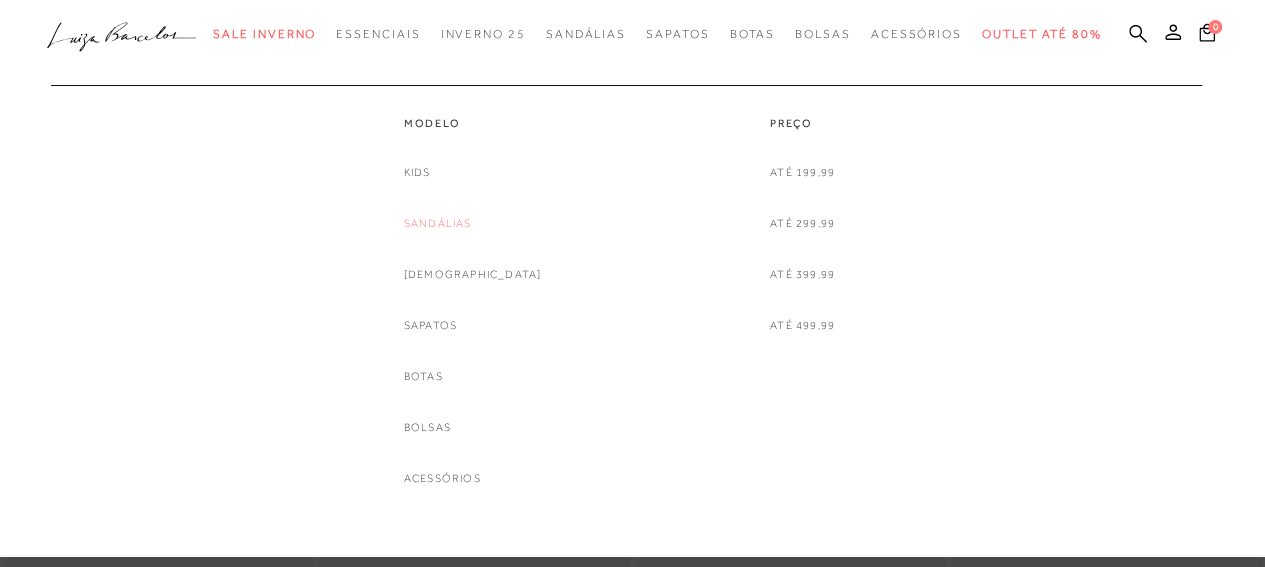 click on "Sandálias" at bounding box center (438, 223) 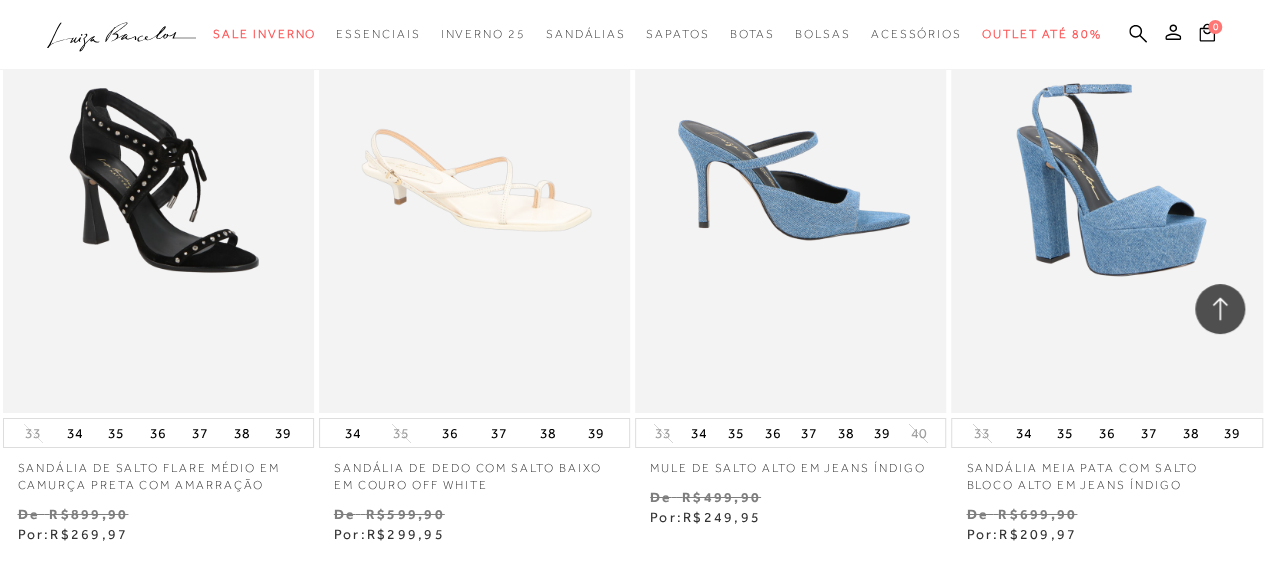 scroll, scrollTop: 3401, scrollLeft: 0, axis: vertical 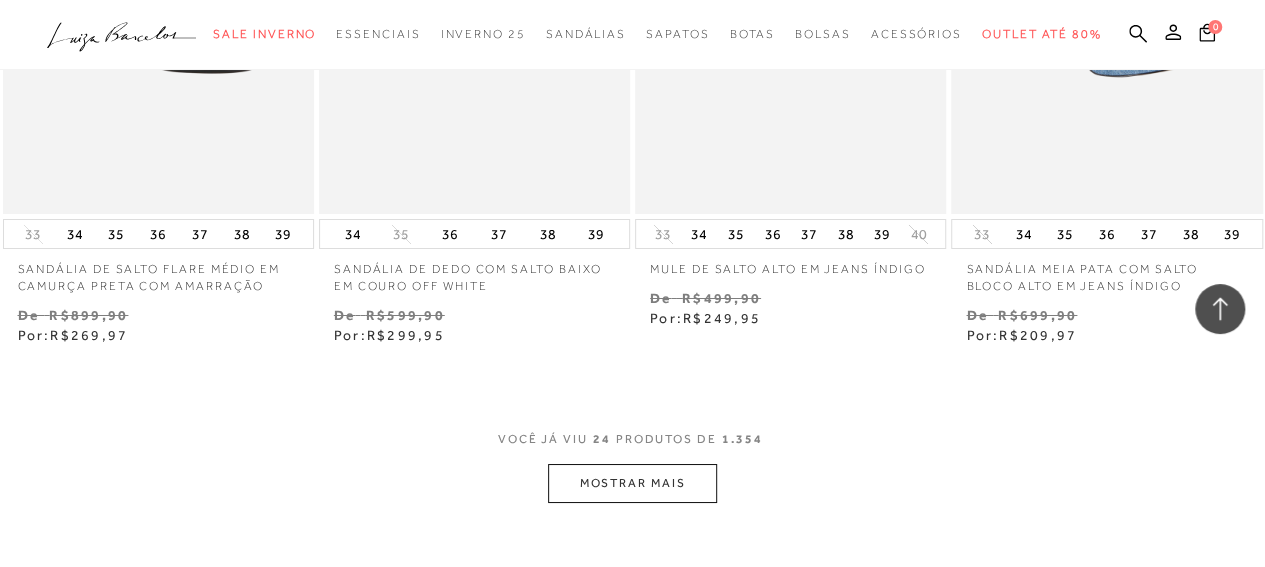 click on "Home
Categoria
Modelo
[GEOGRAPHIC_DATA]
[PERSON_NAME]
24 de 1.354 itens
Ordenar
Ordenar por
Padrão
Lançamentos Estoque" at bounding box center [632, -1424] 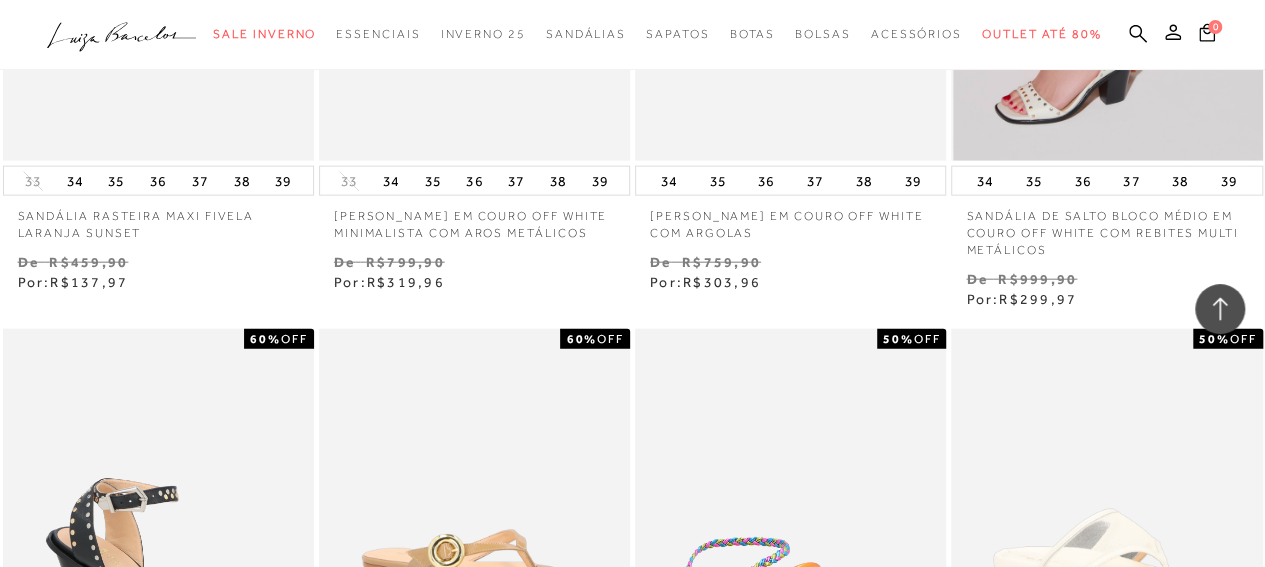 scroll, scrollTop: 6099, scrollLeft: 0, axis: vertical 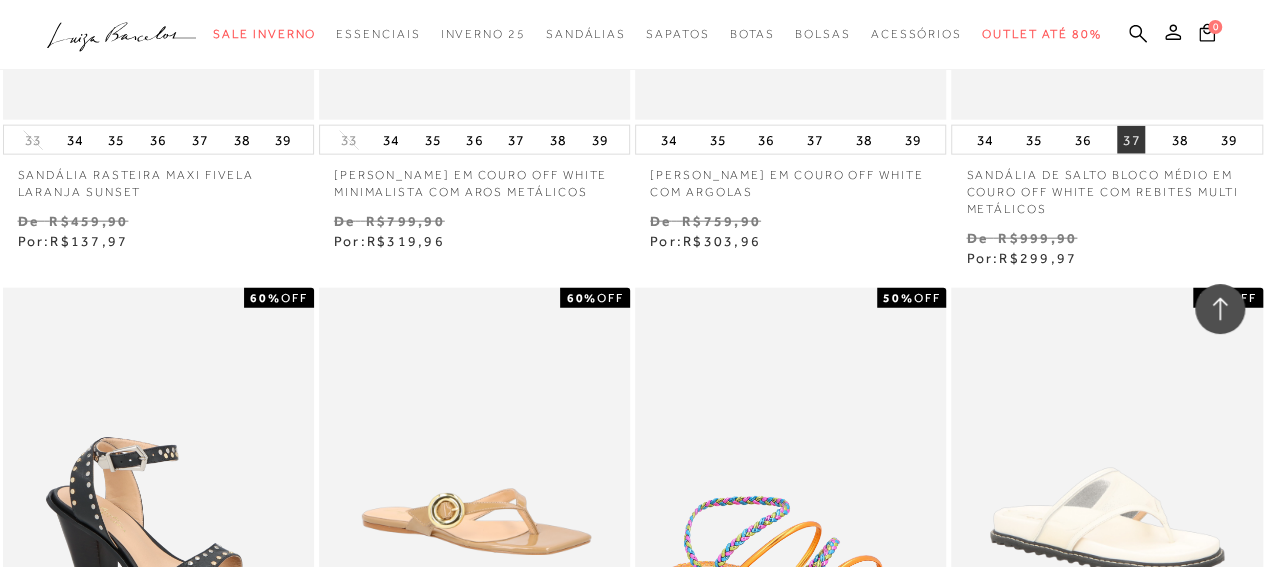 click on "37" at bounding box center (1131, 140) 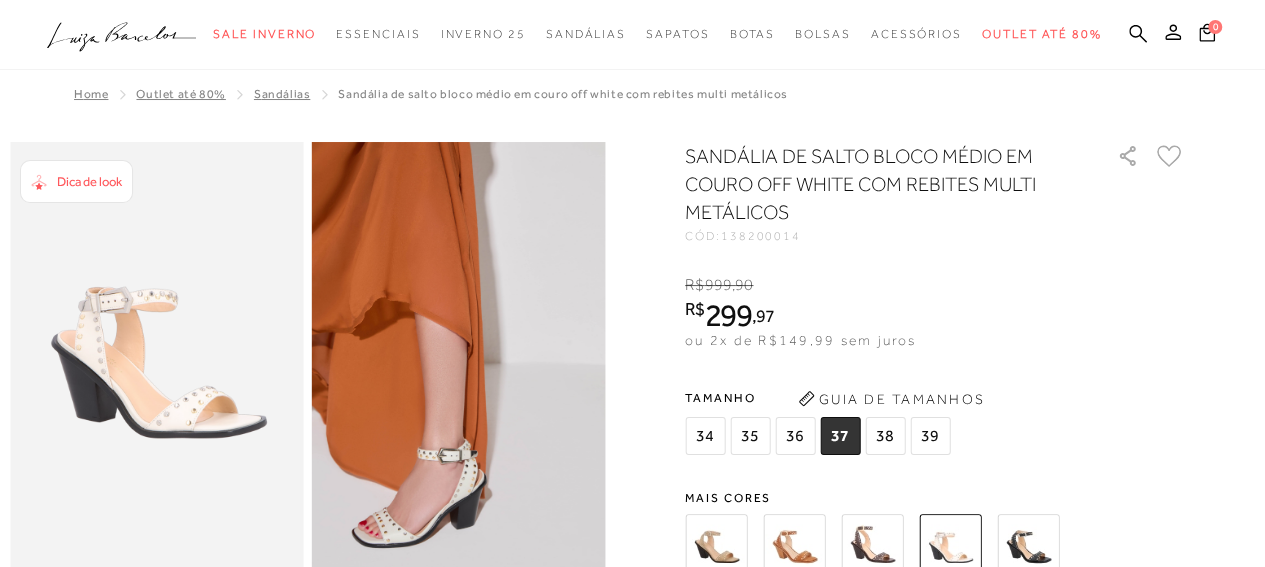 scroll, scrollTop: 0, scrollLeft: 0, axis: both 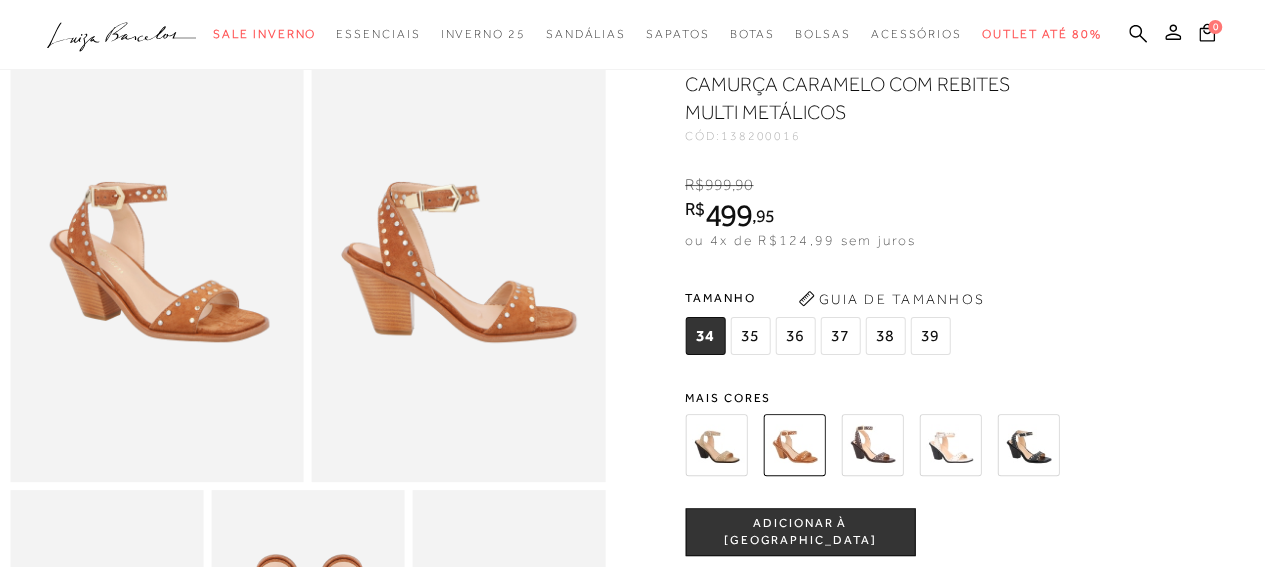 click at bounding box center (716, 445) 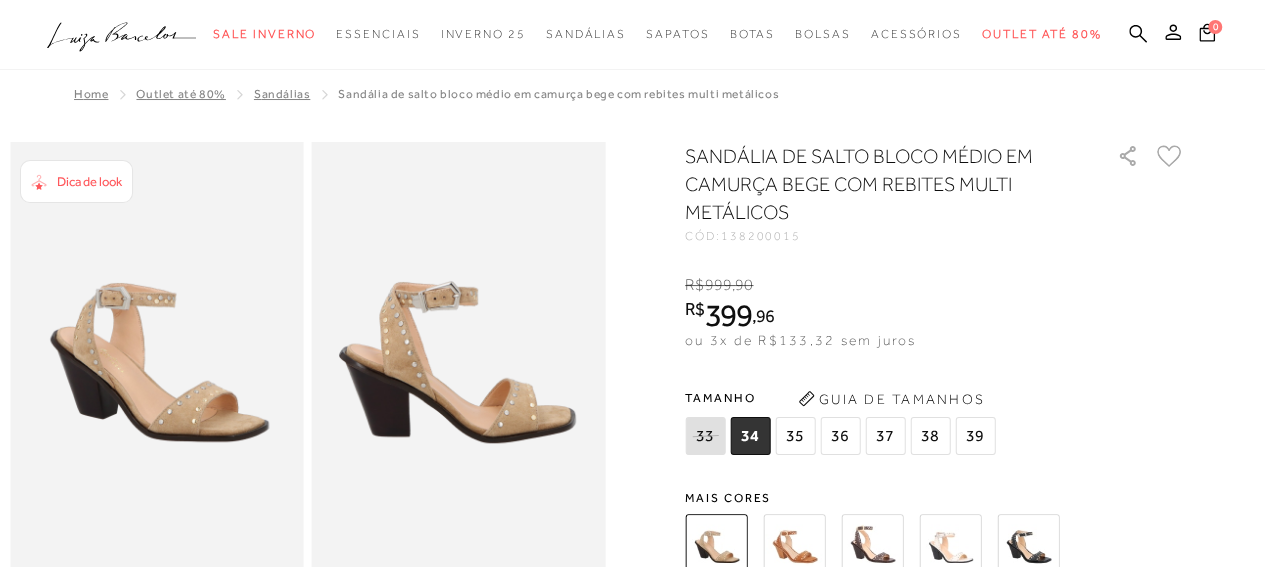scroll, scrollTop: 0, scrollLeft: 0, axis: both 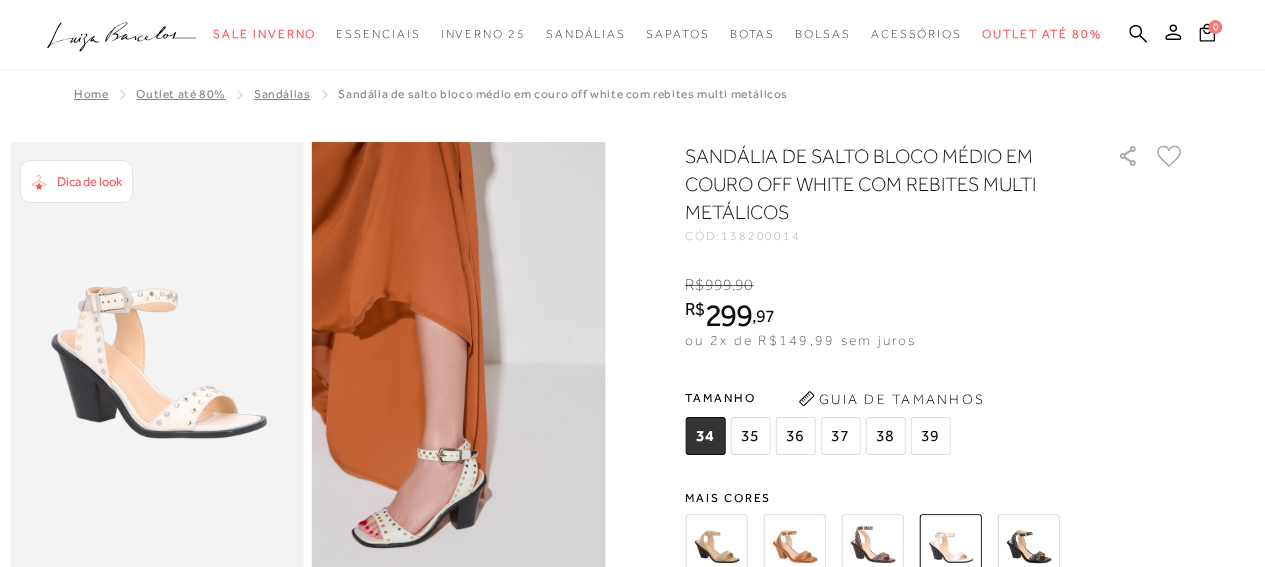click at bounding box center (872, 545) 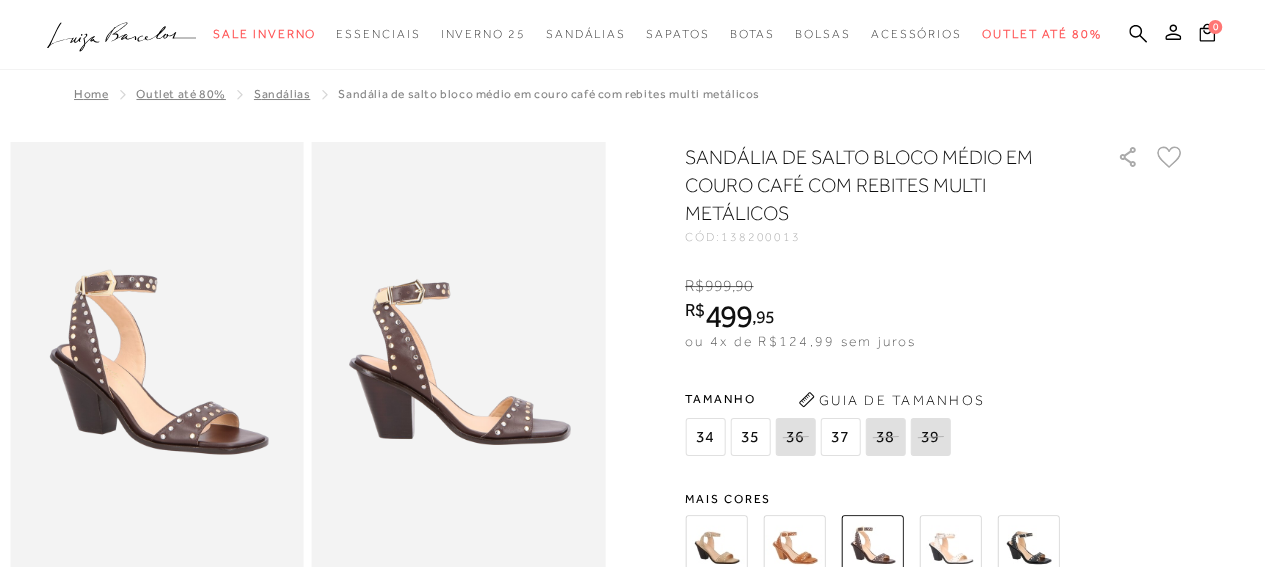 scroll, scrollTop: 0, scrollLeft: 0, axis: both 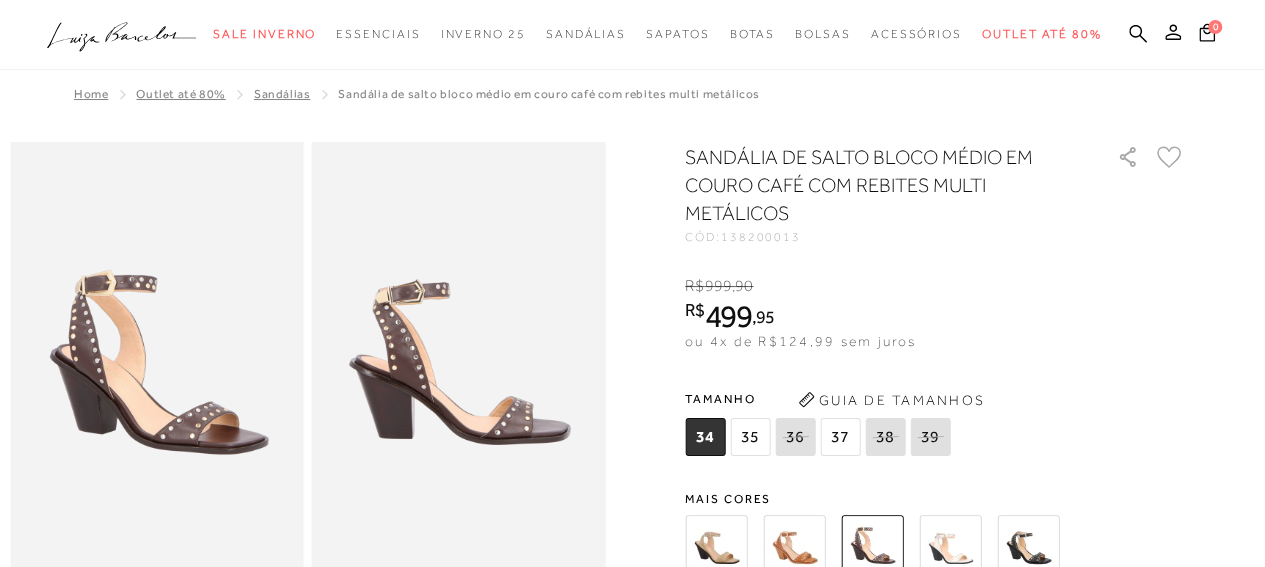 click at bounding box center [1028, 546] 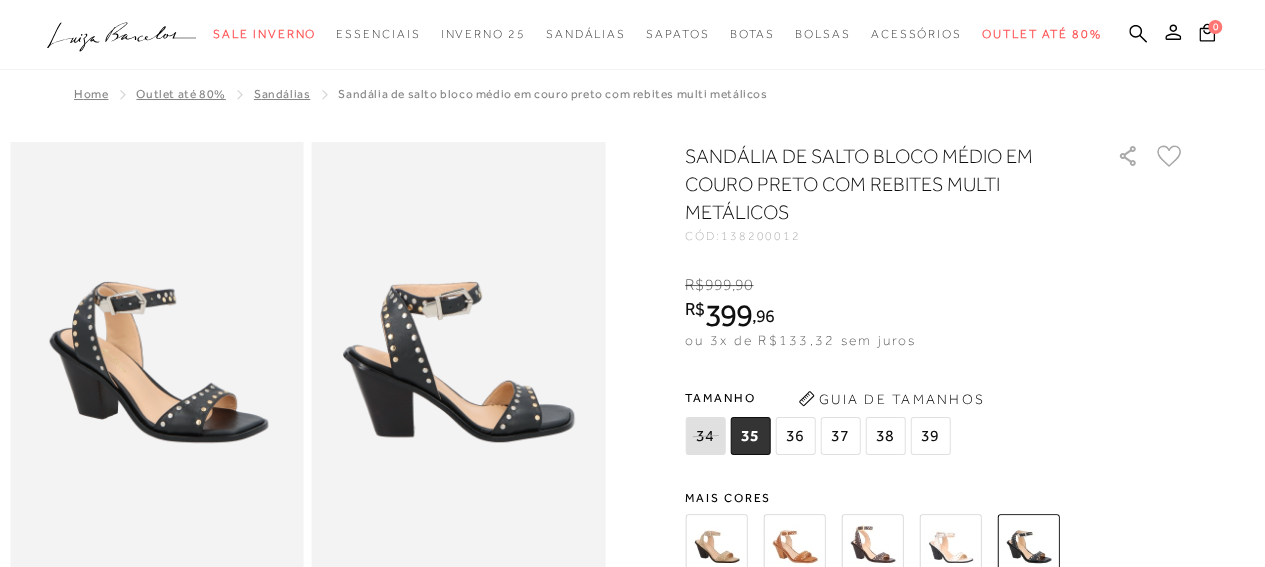 scroll, scrollTop: 0, scrollLeft: 0, axis: both 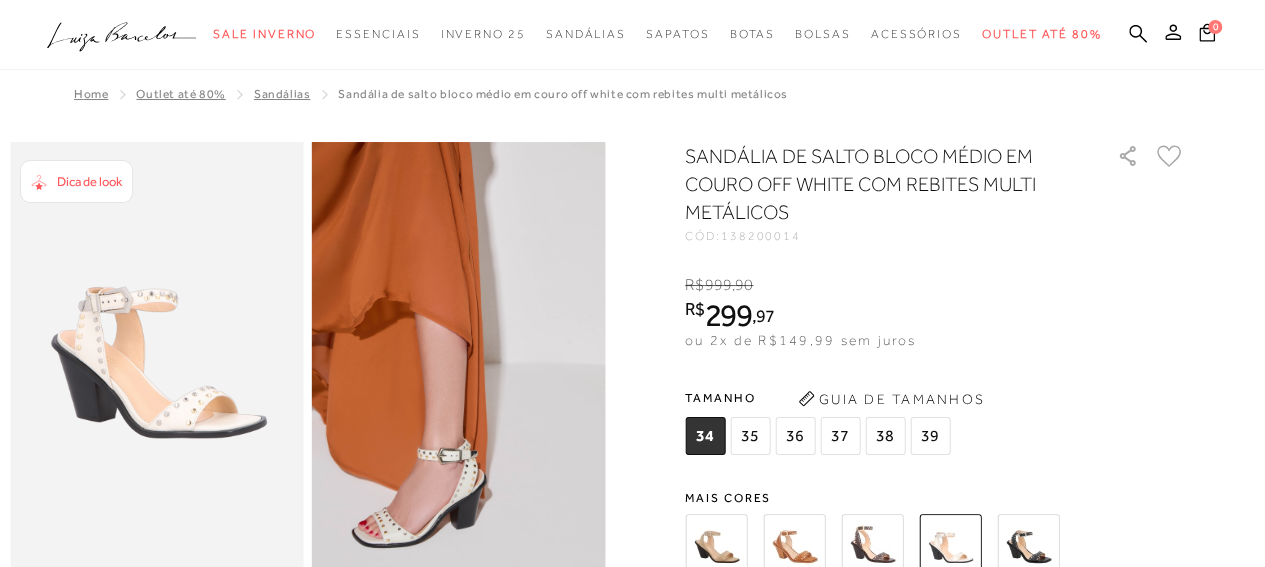 click on "37" at bounding box center [840, 436] 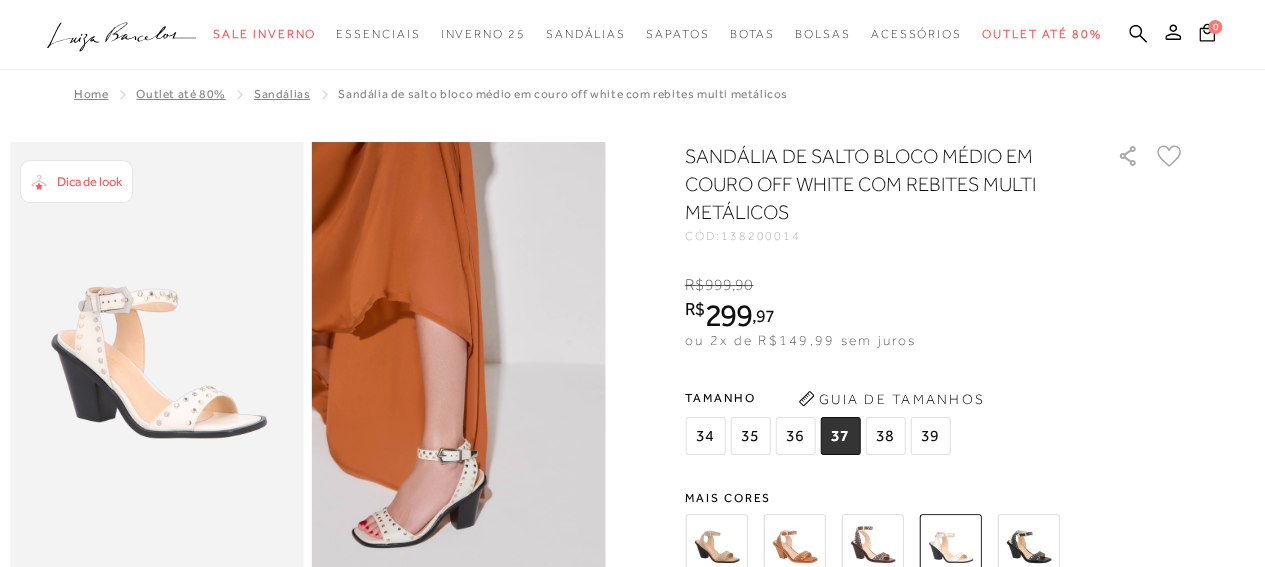 scroll, scrollTop: 300, scrollLeft: 0, axis: vertical 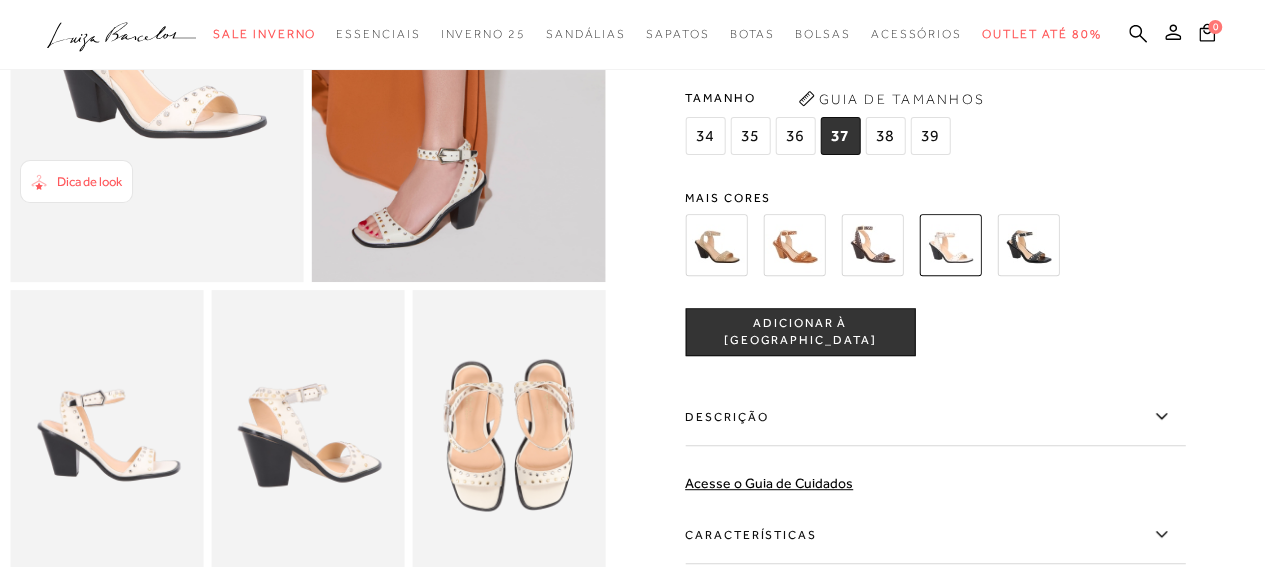 click on "ADICIONAR À [GEOGRAPHIC_DATA]" at bounding box center (800, 332) 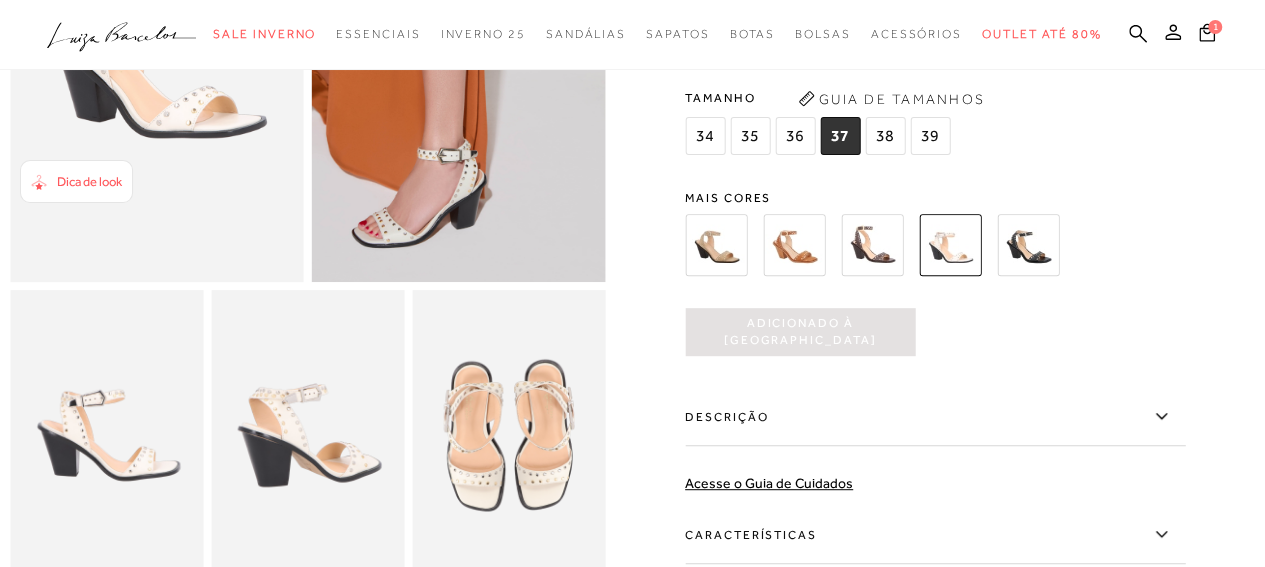 scroll, scrollTop: 500, scrollLeft: 0, axis: vertical 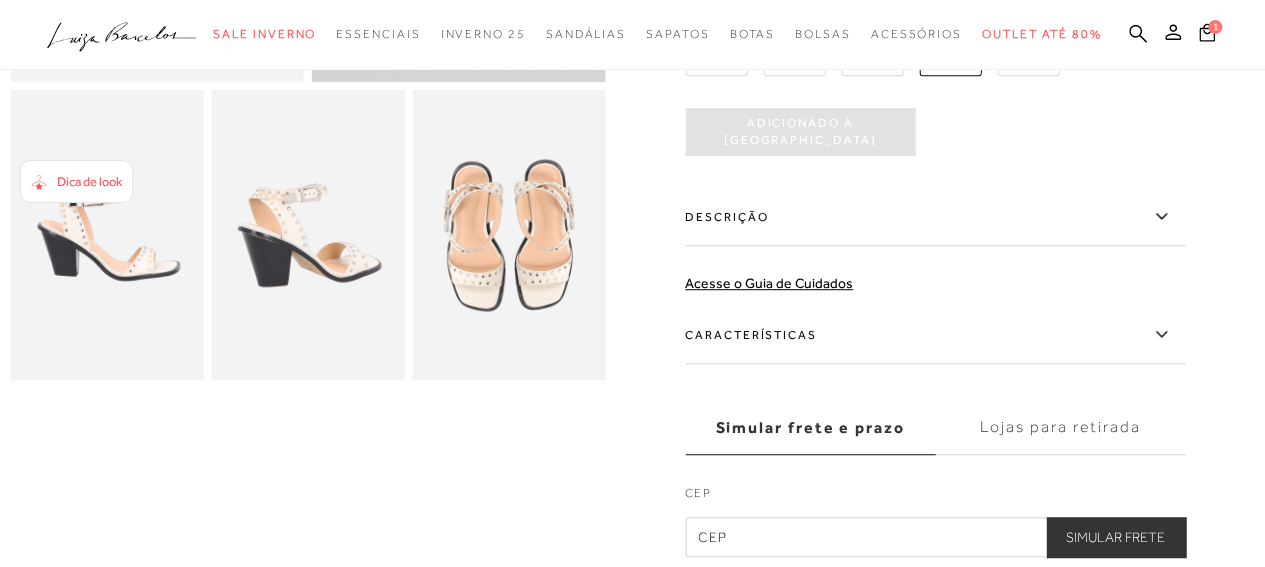 click on "Características" at bounding box center (935, 335) 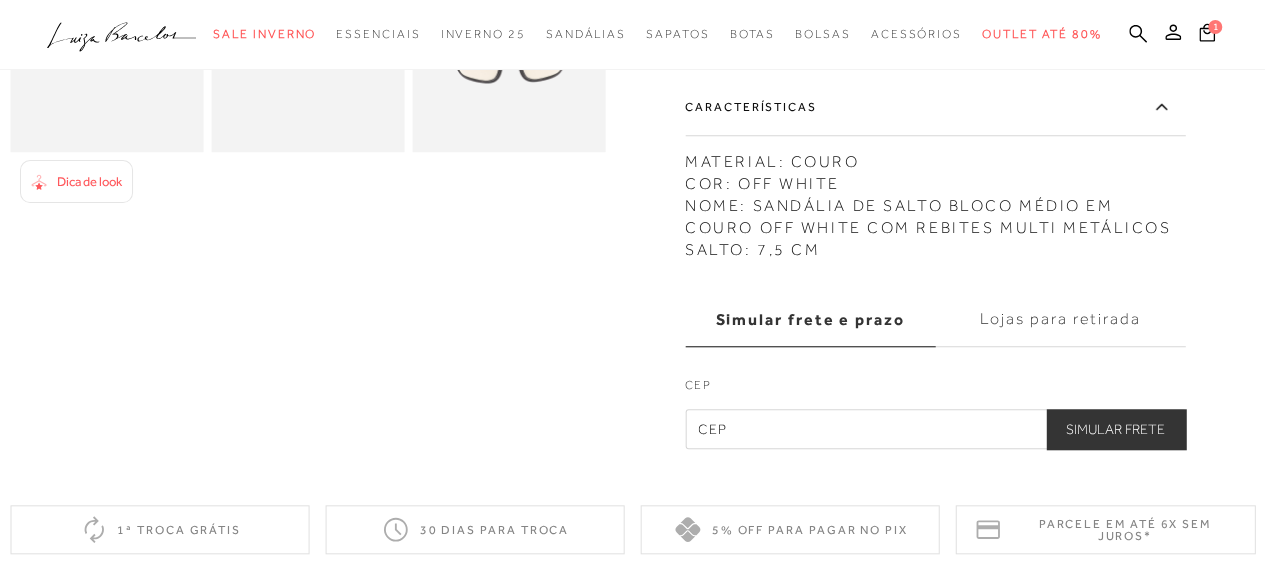 scroll, scrollTop: 800, scrollLeft: 0, axis: vertical 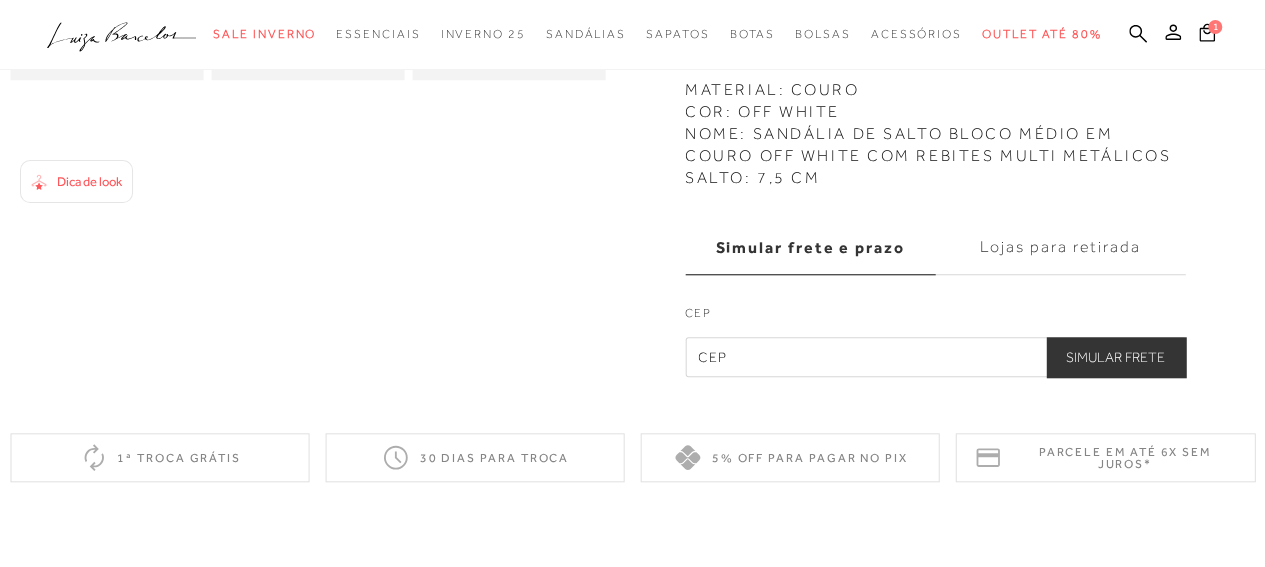 click at bounding box center [935, 357] 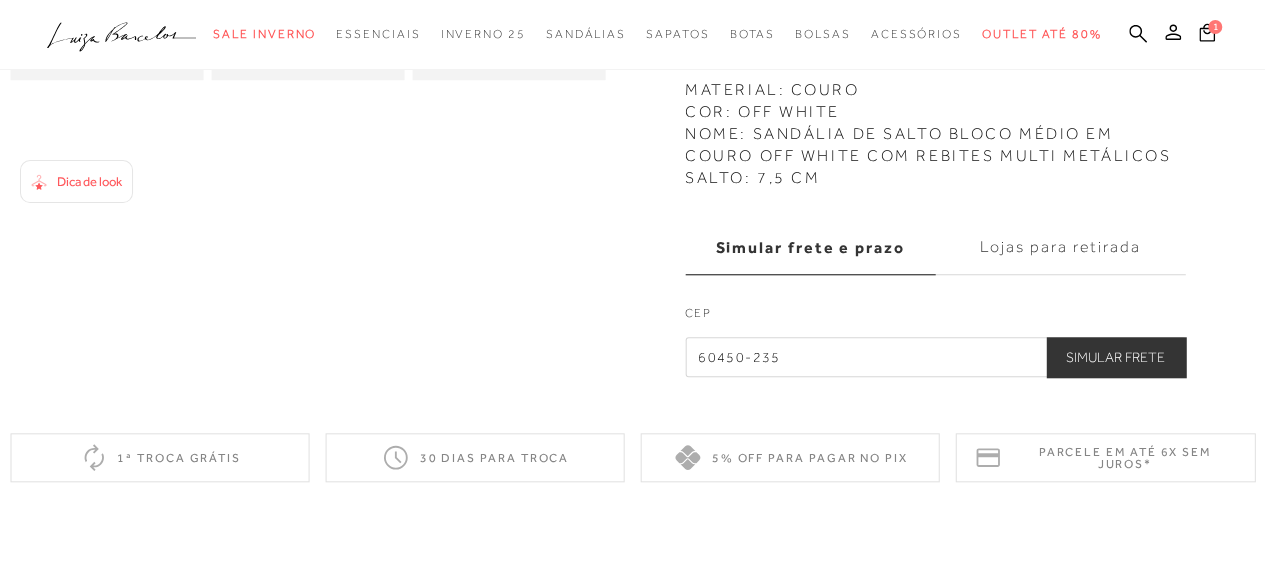 click on "Simular Frete" at bounding box center [1115, 357] 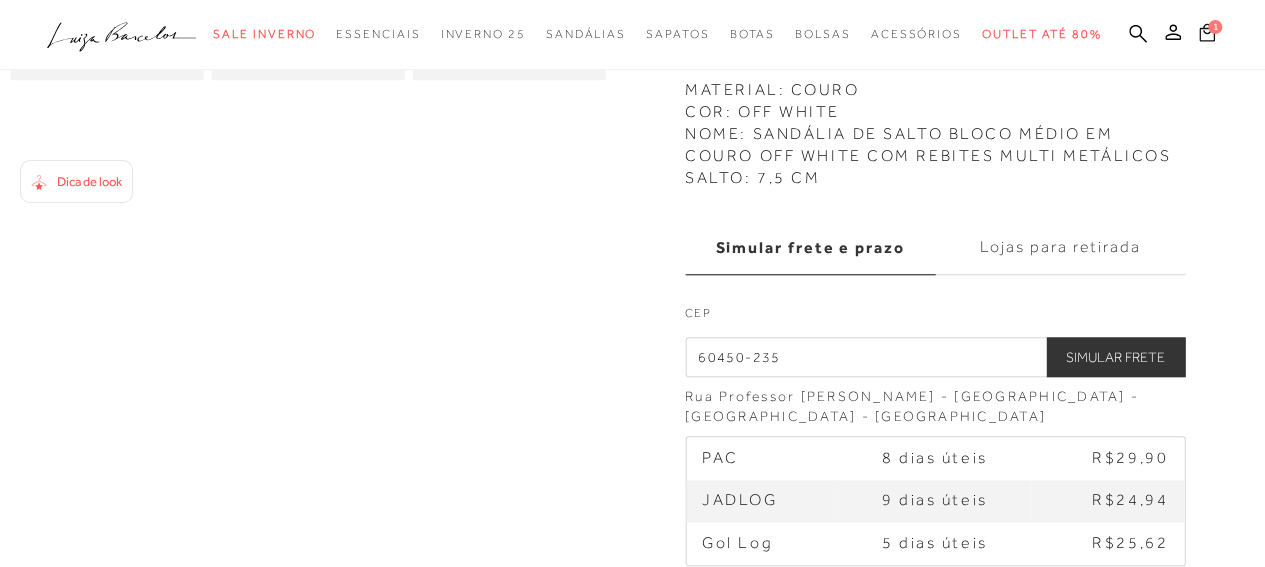 click on "1" at bounding box center (1215, 27) 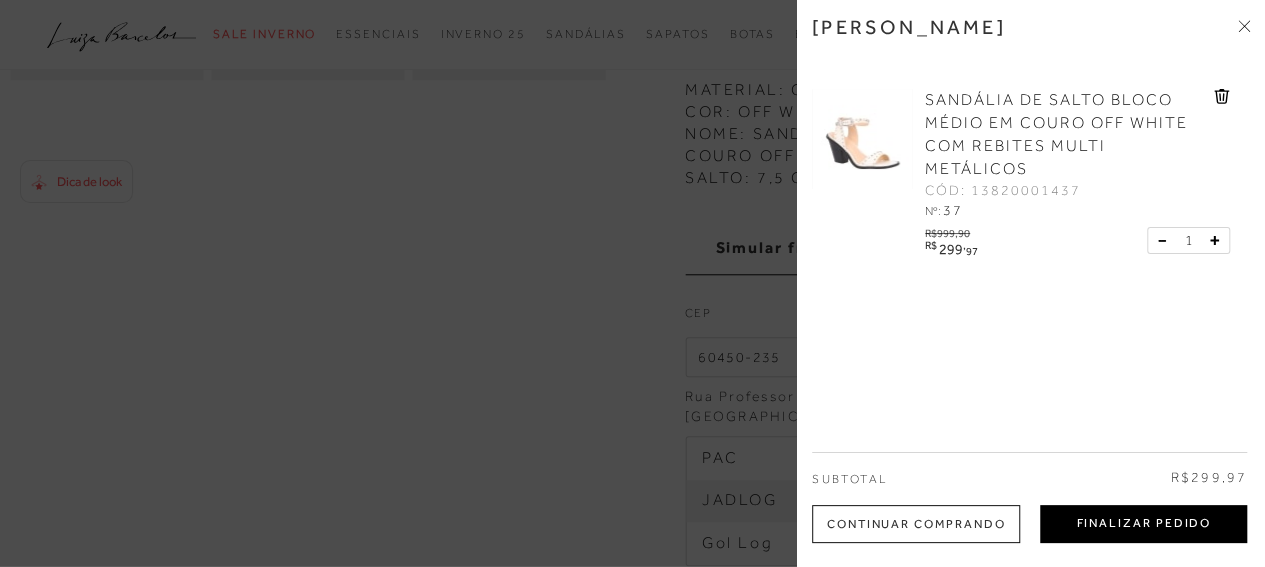 click on "Finalizar Pedido" at bounding box center (1143, 524) 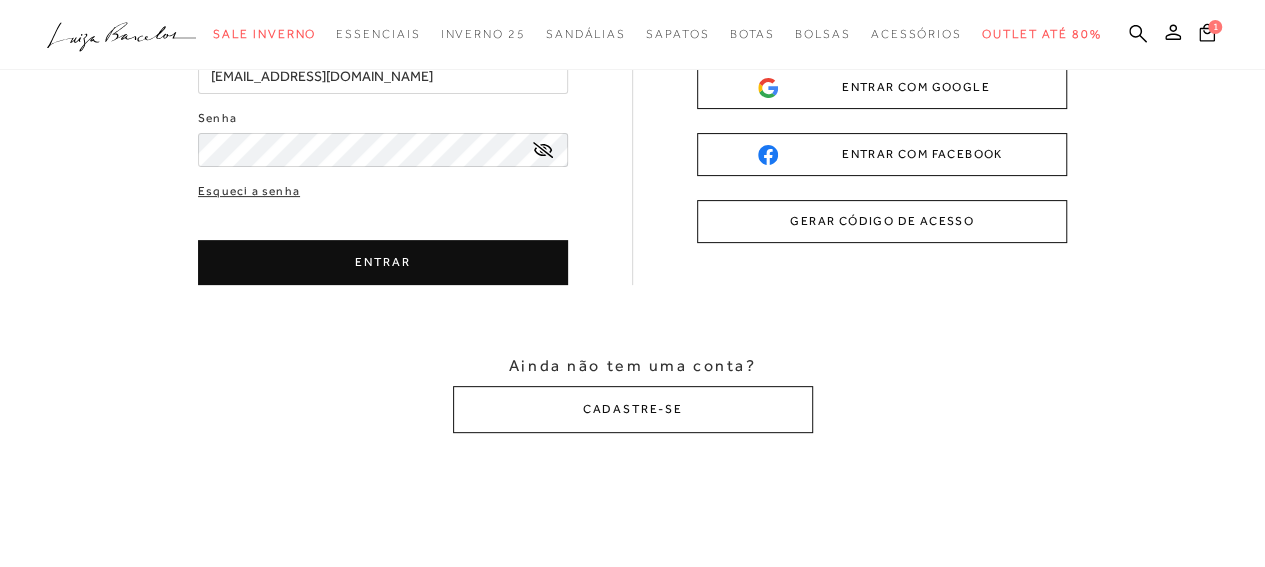 scroll, scrollTop: 0, scrollLeft: 0, axis: both 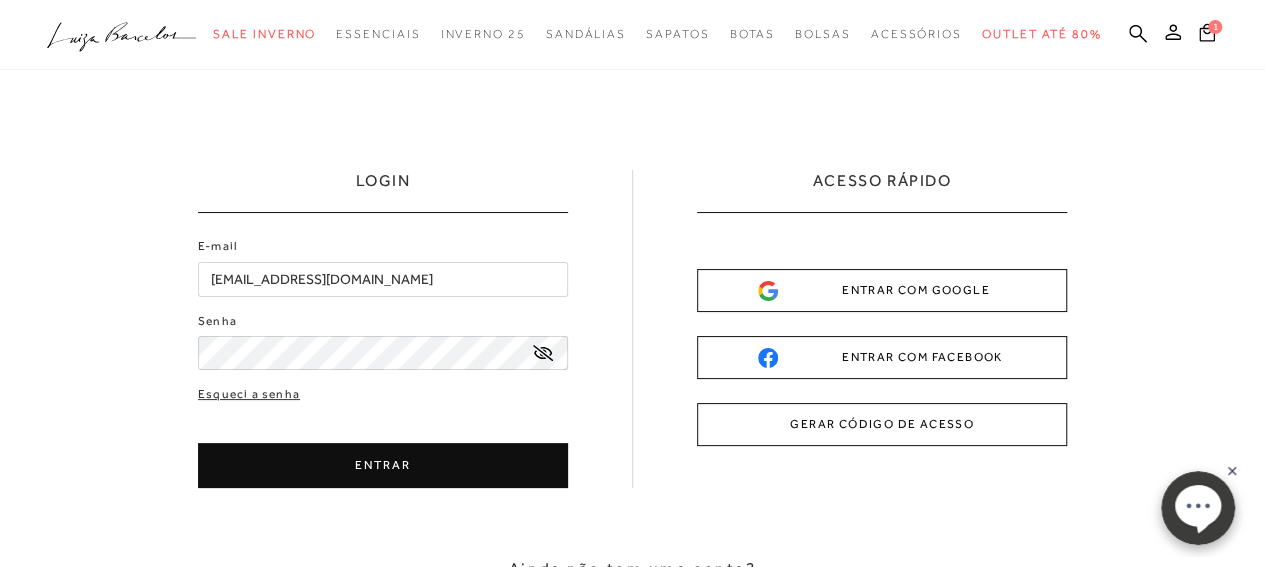 click on "ENTRAR" at bounding box center [383, 465] 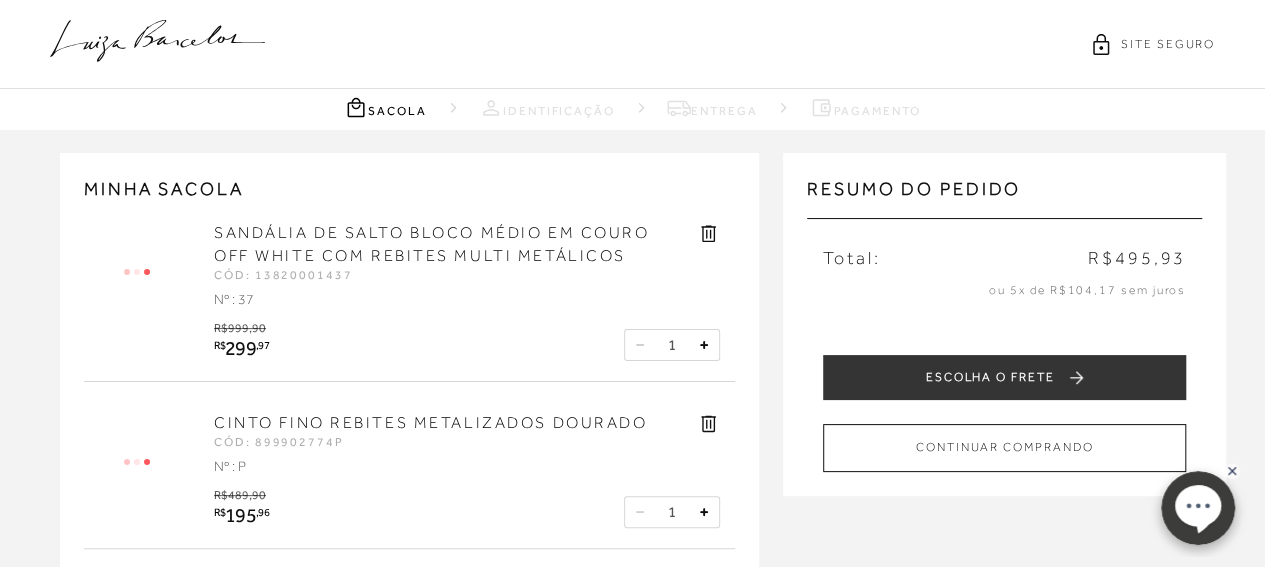 scroll, scrollTop: 200, scrollLeft: 0, axis: vertical 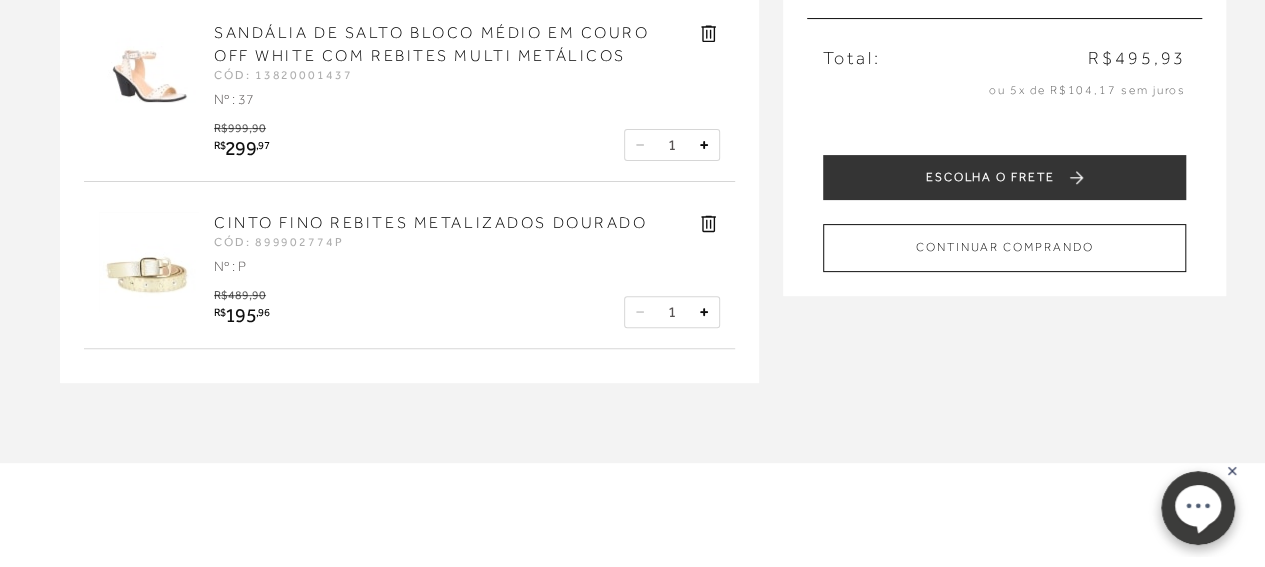 click 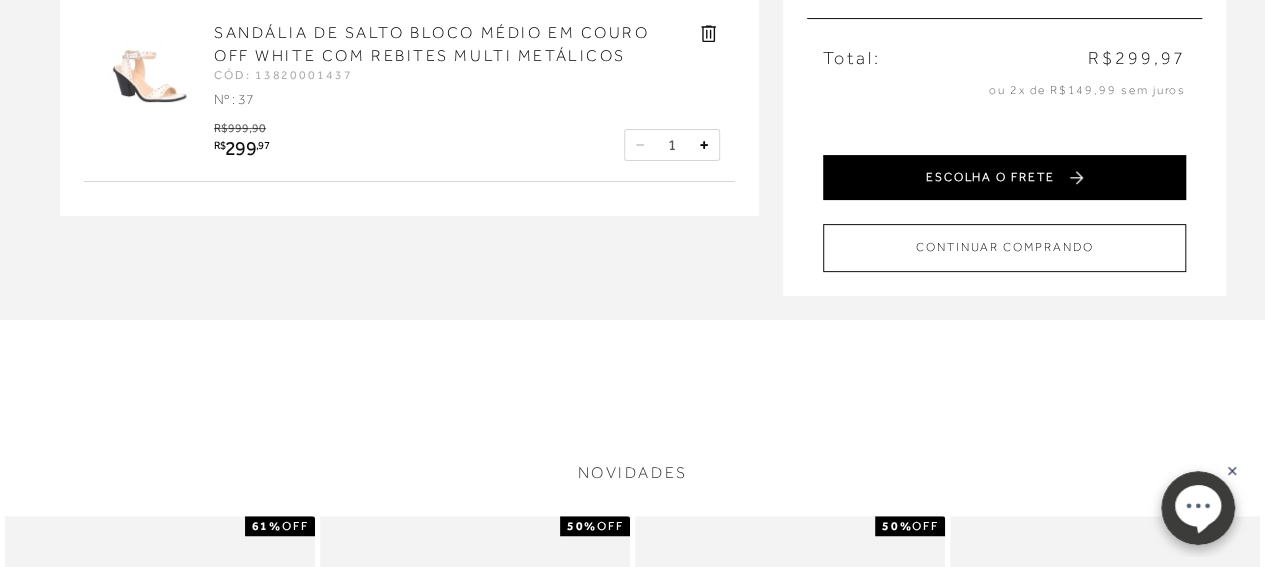 scroll, scrollTop: 0, scrollLeft: 0, axis: both 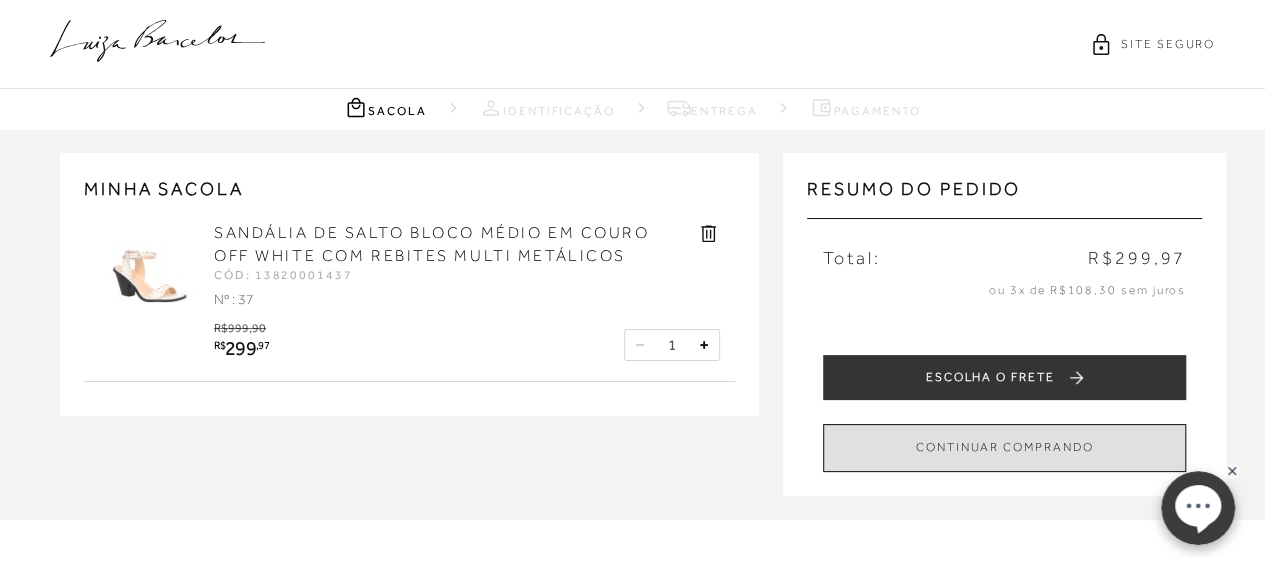 click on "CONTINUAR COMPRANDO" at bounding box center (1004, 447) 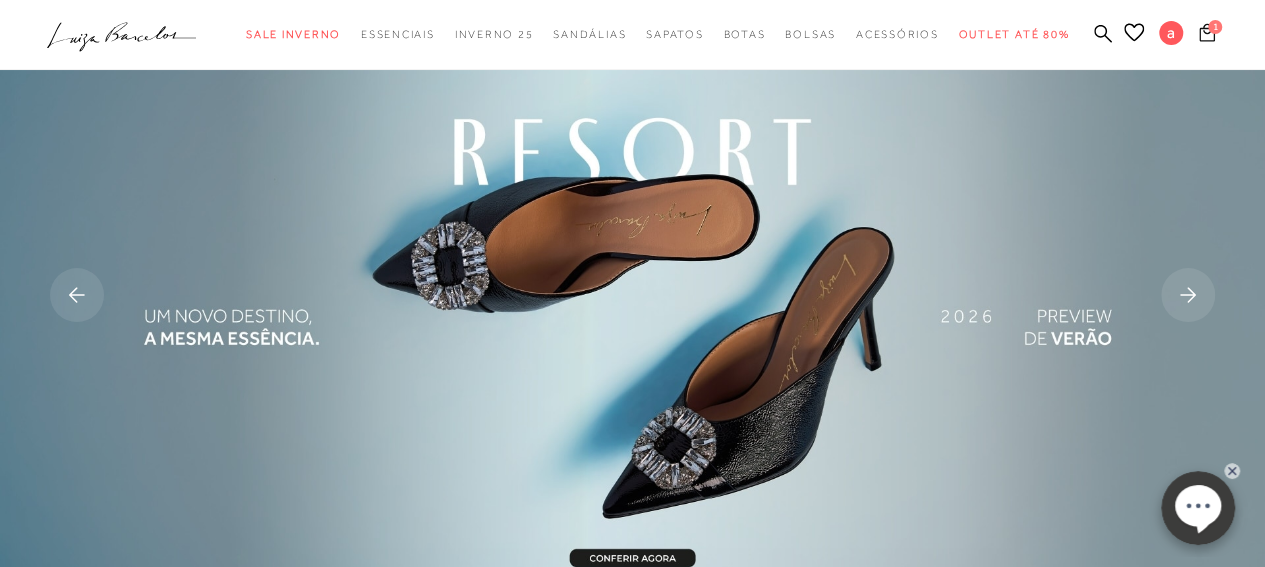 click 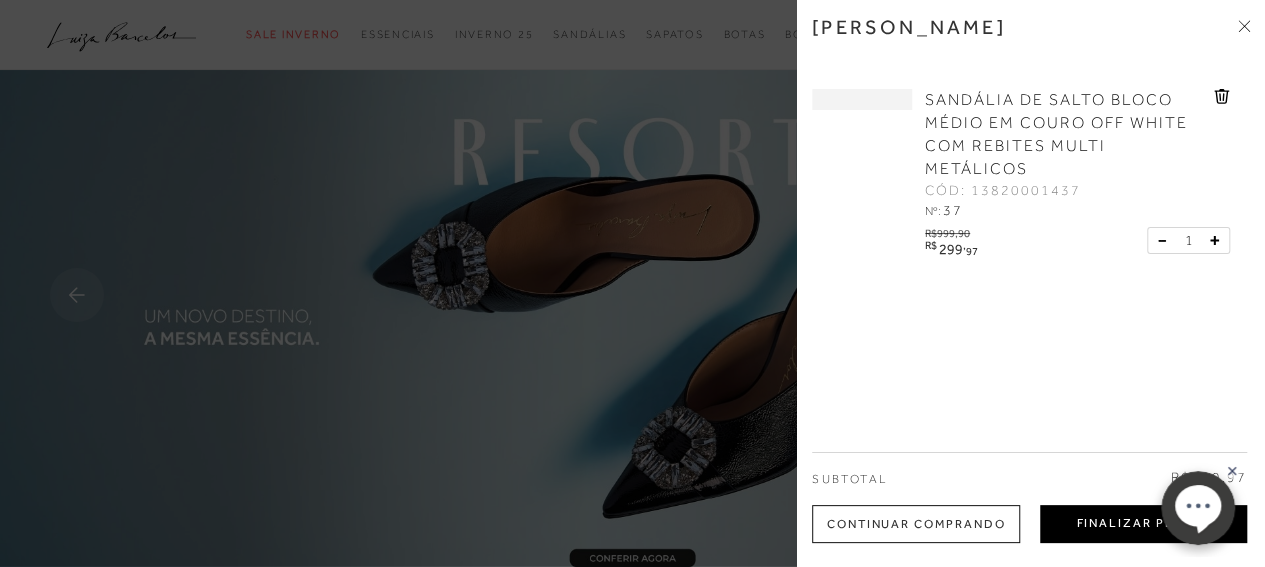 click on "Finalizar Pedido" at bounding box center [1143, 524] 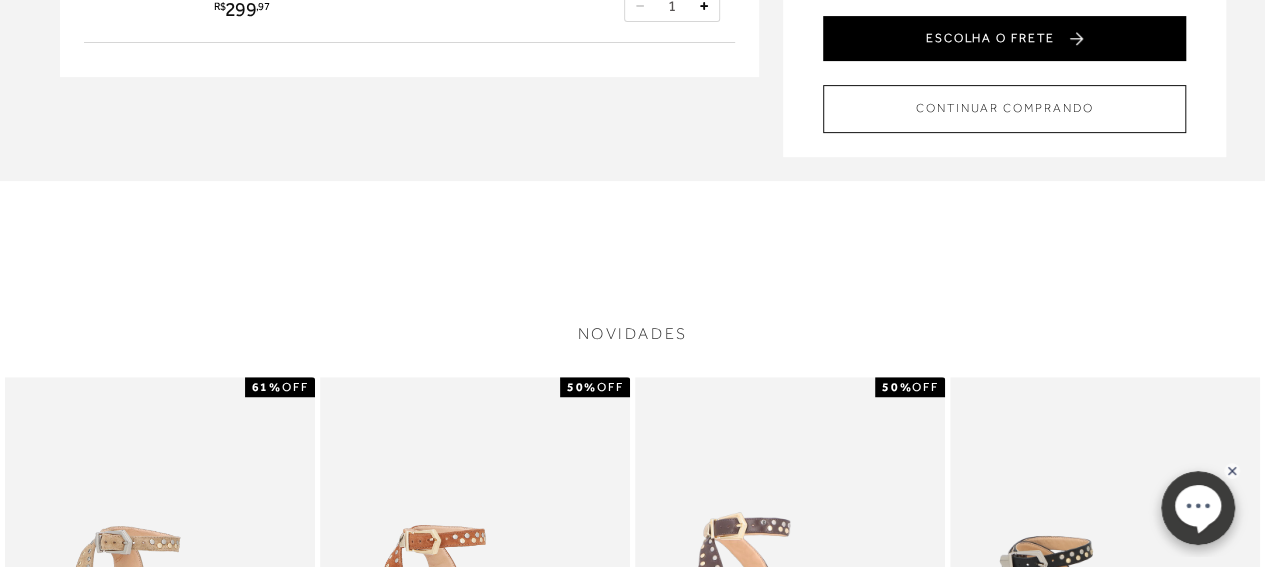 scroll, scrollTop: 200, scrollLeft: 0, axis: vertical 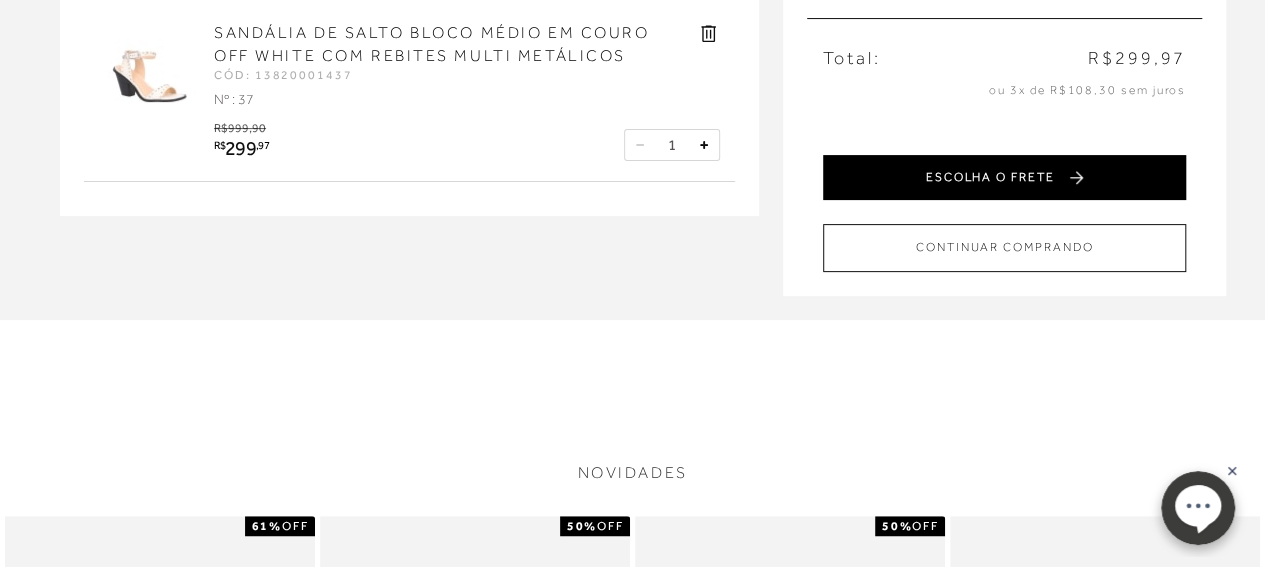 click on "ESCOLHA O FRETE" at bounding box center [1004, 177] 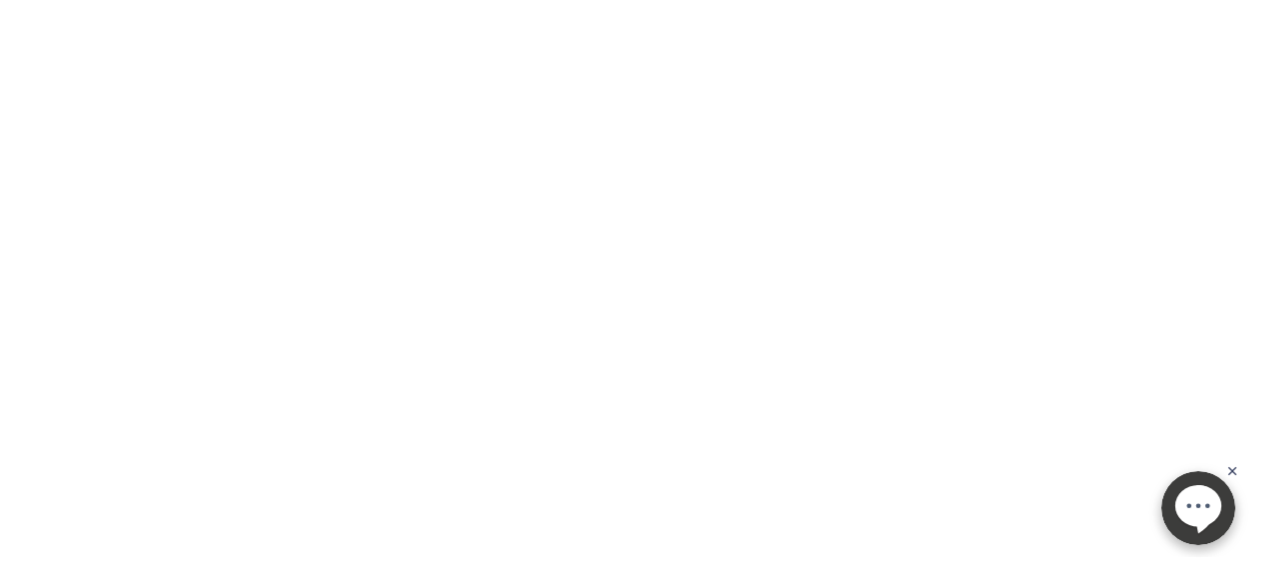 scroll, scrollTop: 0, scrollLeft: 0, axis: both 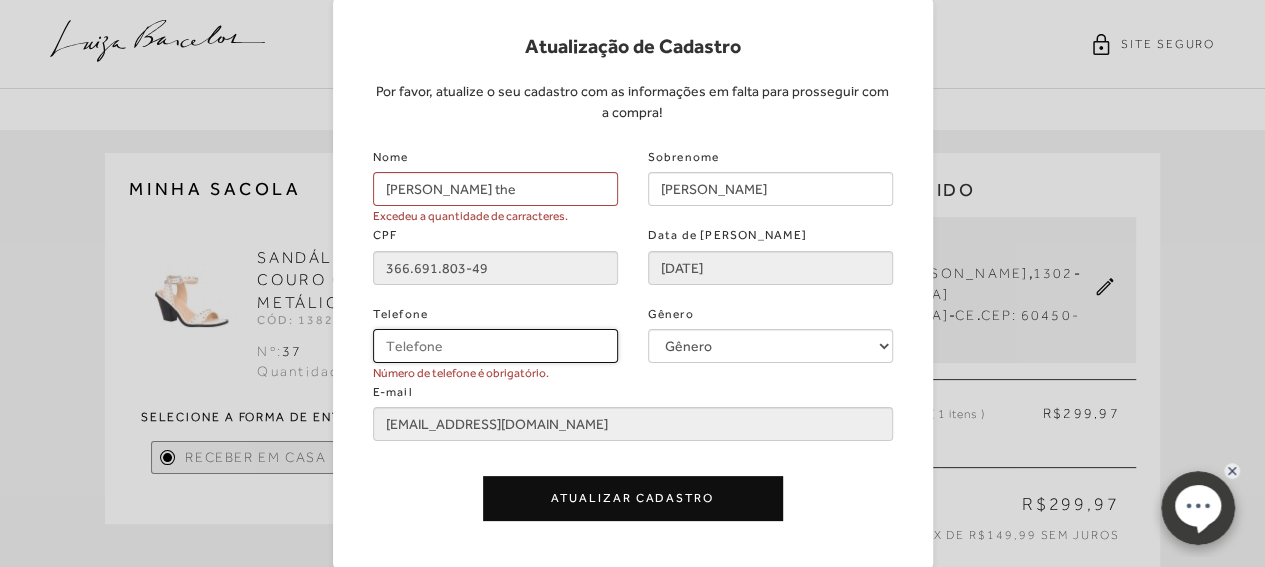 click on "Telefone" at bounding box center [495, 346] 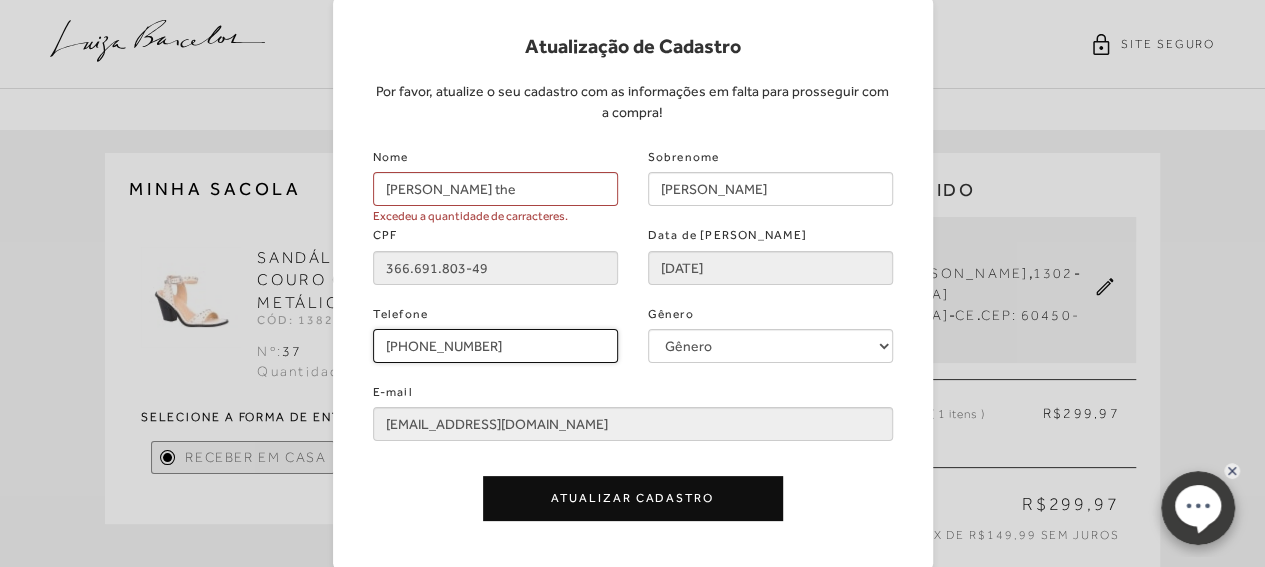 type on "[PHONE_NUMBER]" 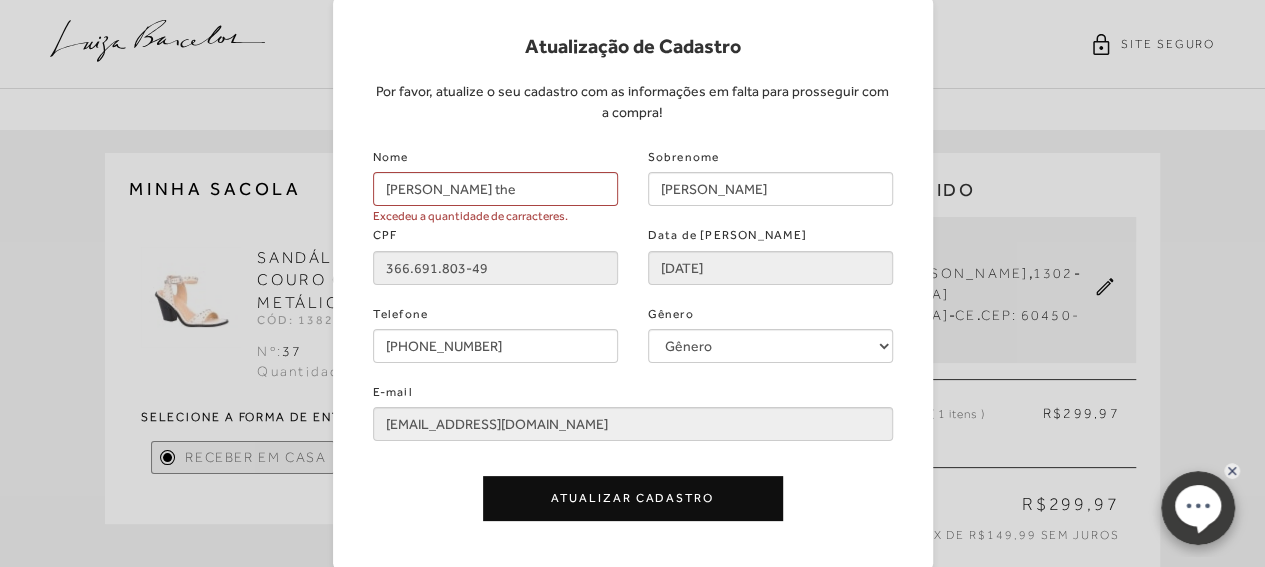 click on "Atualização de Cadastro
Por favor, atualize o seu cadastro com as informações em falta para prosseguir com a compra!
Nome
[PERSON_NAME] the
Excedeu a quantidade de carracteres.
Sobrenome
[PERSON_NAME]
CPF
366.691.803-49
Data de Nascimento
[DATE]
Telefone
[PHONE_NUMBER]
Gênero
Gênero Feminino Masculino
E-mail
[EMAIL_ADDRESS][DOMAIN_NAME]
Atualizar Cadastro" at bounding box center (632, 283) 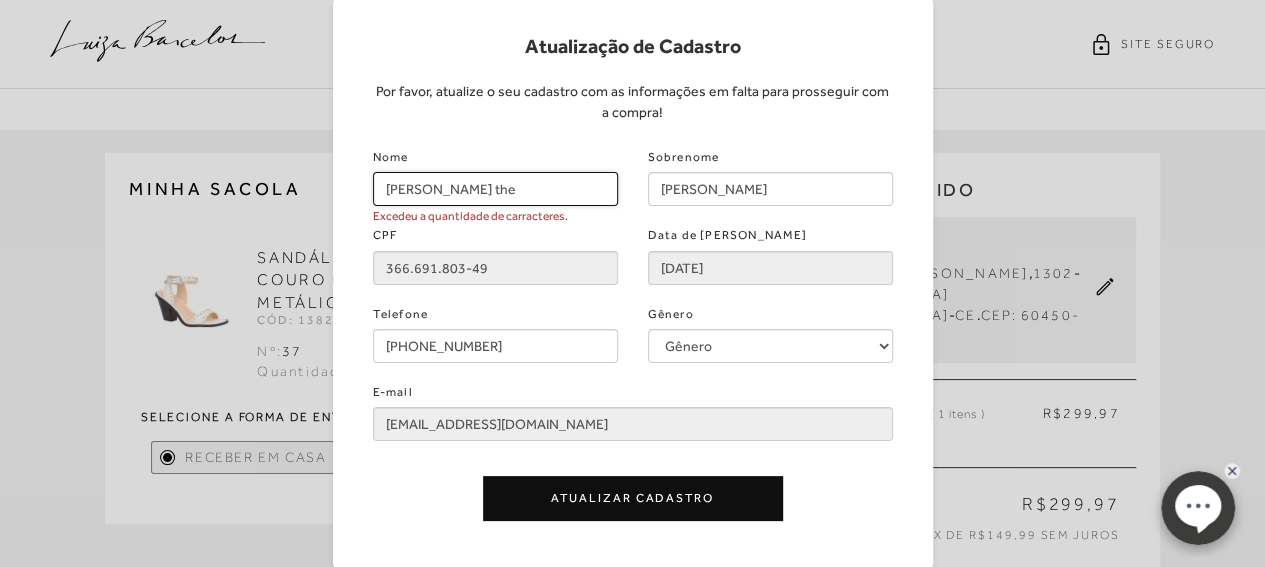 click on "[PERSON_NAME] the" at bounding box center (495, 189) 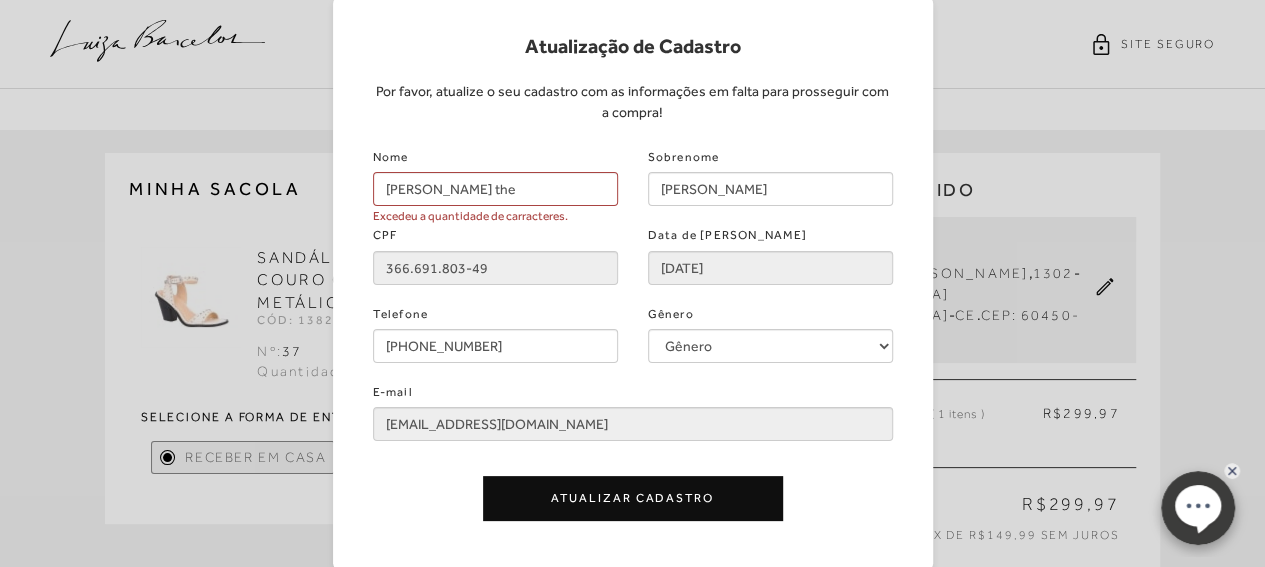click on "Atualização de Cadastro
Por favor, atualize o seu cadastro com as informações em falta para prosseguir com a compra!
Nome
[PERSON_NAME] the
Excedeu a quantidade de carracteres.
Sobrenome
[PERSON_NAME]
CPF
366.691.803-49
Data de Nascimento
[DATE]
Telefone
[PHONE_NUMBER]
Gênero
Gênero Feminino Masculino
E-mail
[EMAIL_ADDRESS][DOMAIN_NAME]
Atualizar Cadastro" at bounding box center (632, 283) 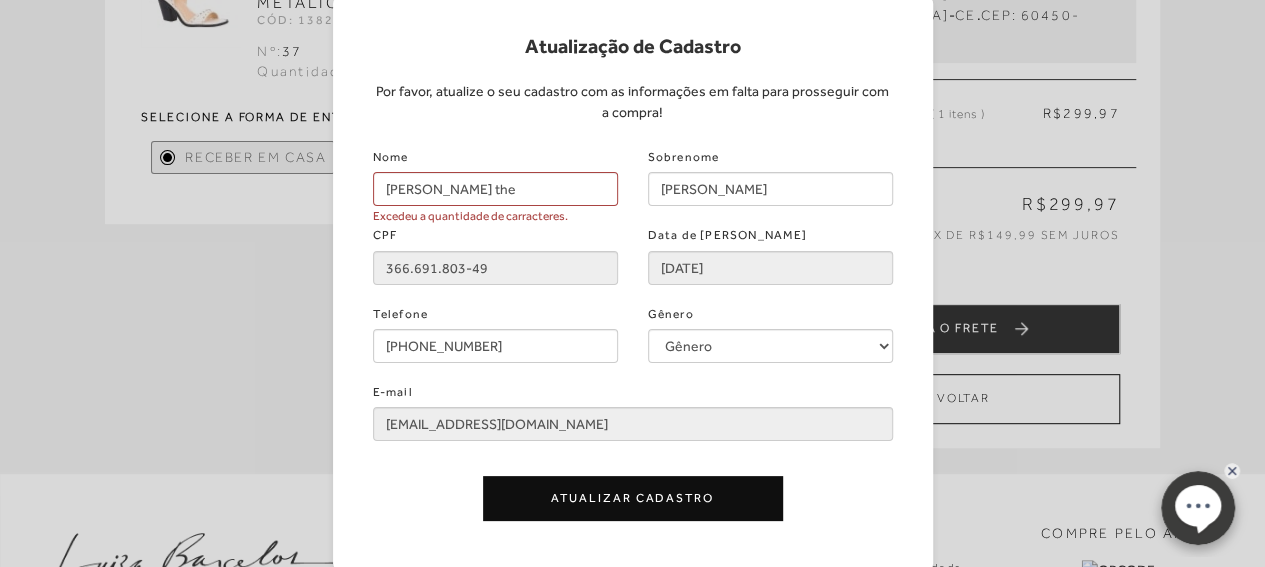 click on "Atualização de Cadastro
Por favor, atualize o seu cadastro com as informações em falta para prosseguir com a compra!
Nome
[PERSON_NAME] the
Excedeu a quantidade de carracteres.
Sobrenome
[PERSON_NAME]
CPF
366.691.803-49
Data de Nascimento
[DATE]
Telefone
[PHONE_NUMBER]
Gênero
Gênero Feminino Masculino
E-mail
[EMAIL_ADDRESS][DOMAIN_NAME]
Atualizar Cadastro" at bounding box center (632, 283) 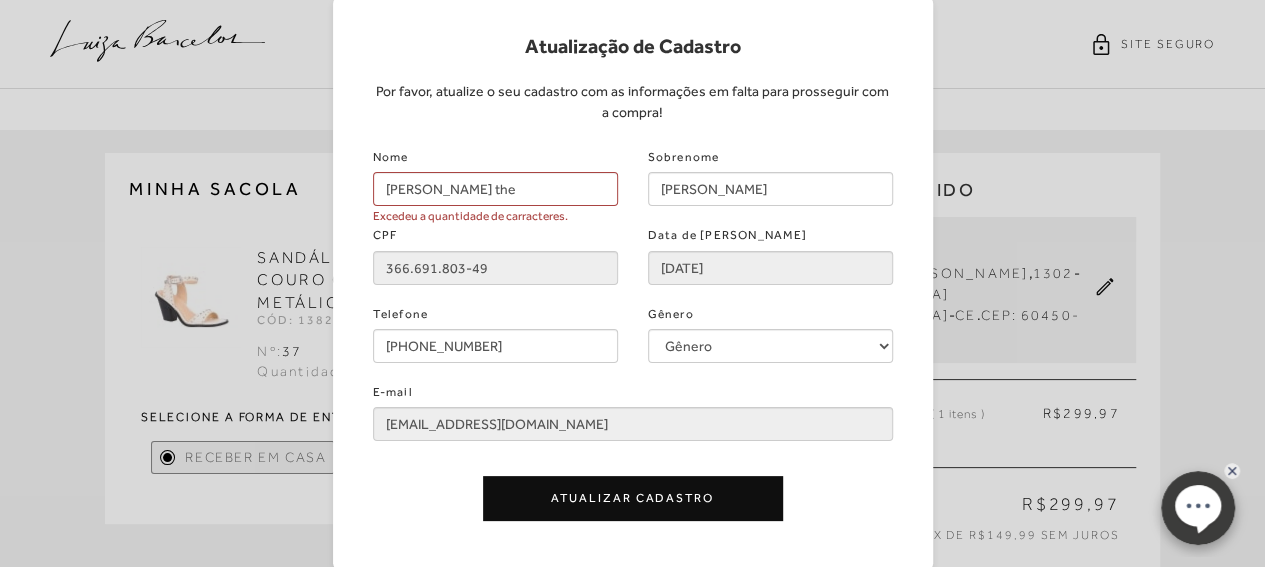 click on "Atualização de Cadastro
Por favor, atualize o seu cadastro com as informações em falta para prosseguir com a compra!
Nome
[PERSON_NAME] the
Excedeu a quantidade de carracteres.
Sobrenome
[PERSON_NAME]
CPF
366.691.803-49
Data de Nascimento
[DATE]
Telefone
[PHONE_NUMBER]
Gênero
Gênero Feminino Masculino
E-mail
[EMAIL_ADDRESS][DOMAIN_NAME]
Atualizar Cadastro" at bounding box center [633, 283] 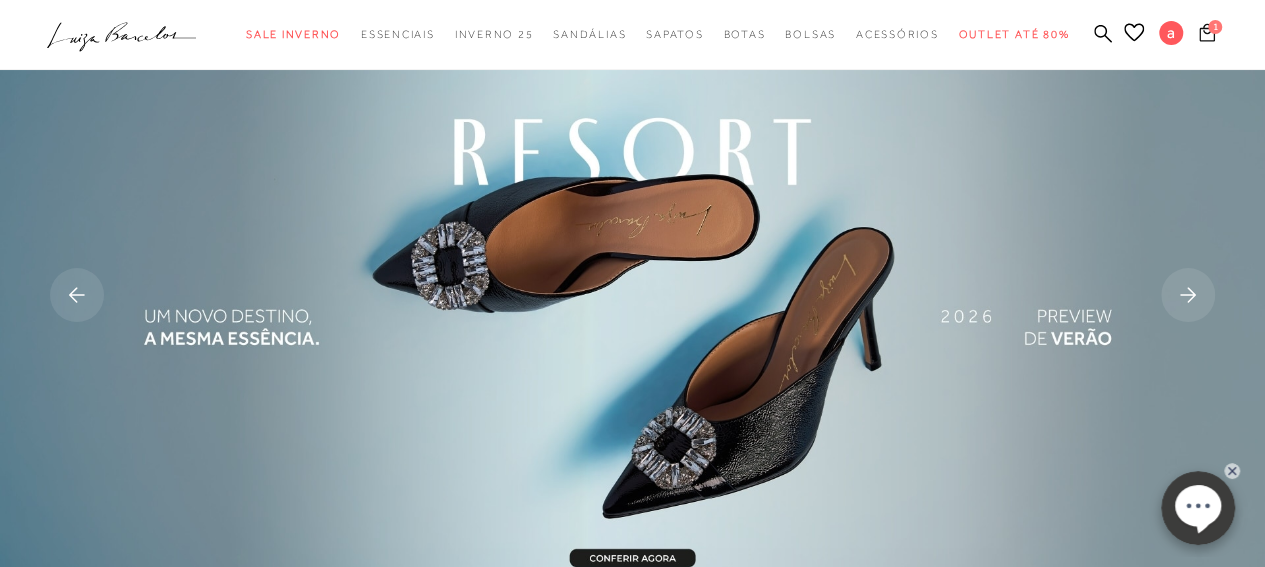 click 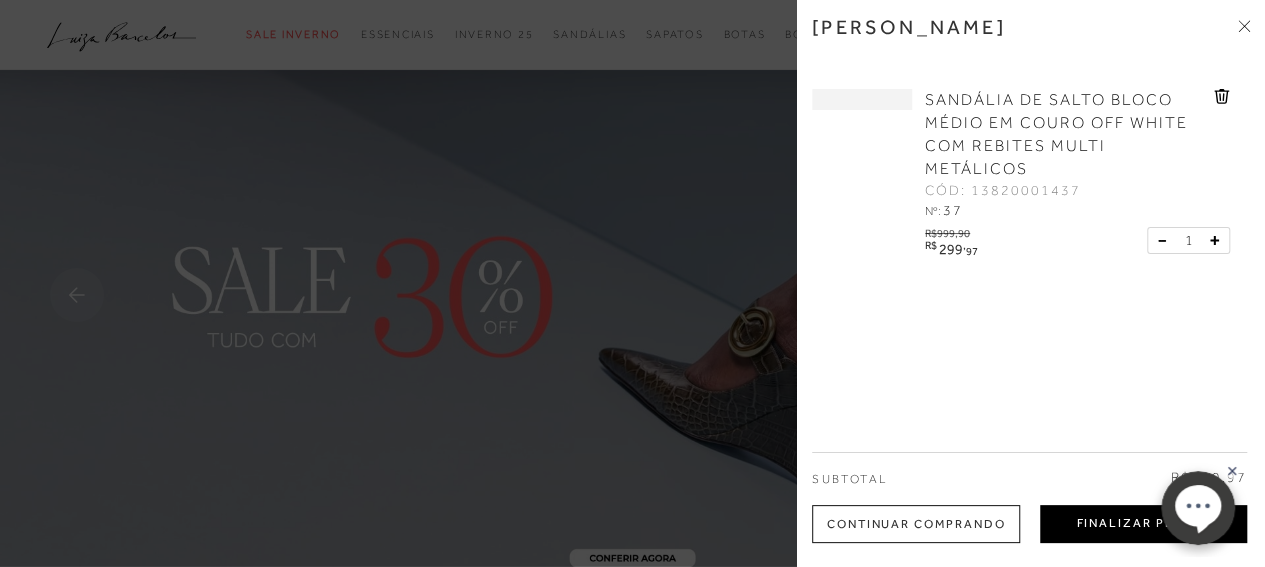 scroll, scrollTop: 700, scrollLeft: 0, axis: vertical 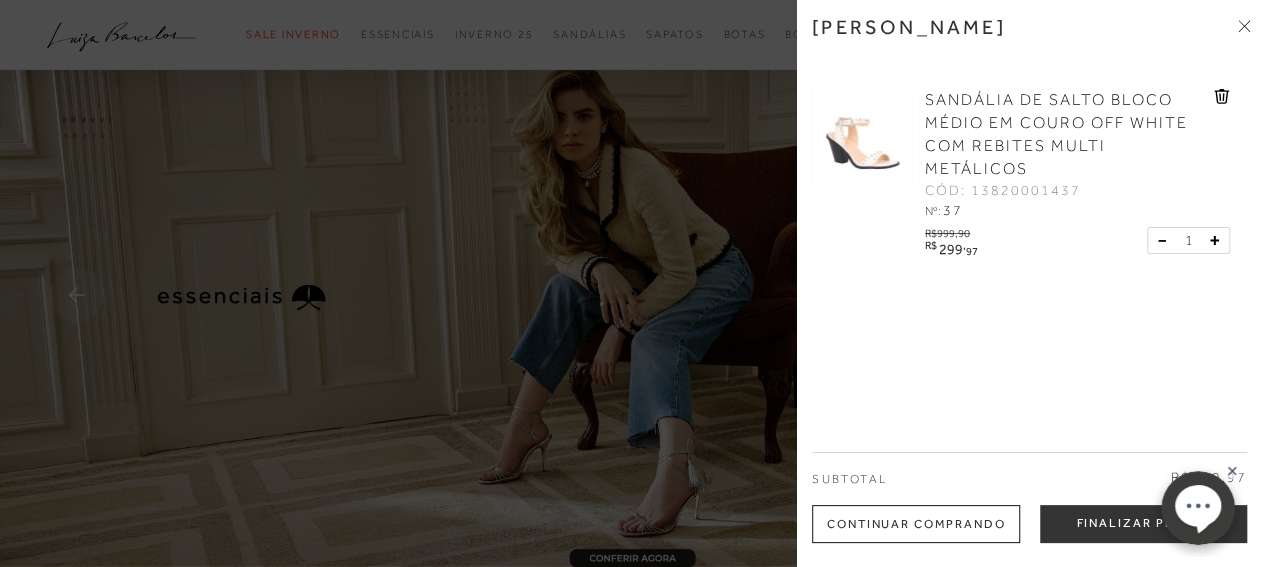 click on "SANDÁLIA DE SALTO BLOCO MÉDIO EM COURO OFF WHITE COM REBITES MULTI METÁLICOS" at bounding box center (1056, 134) 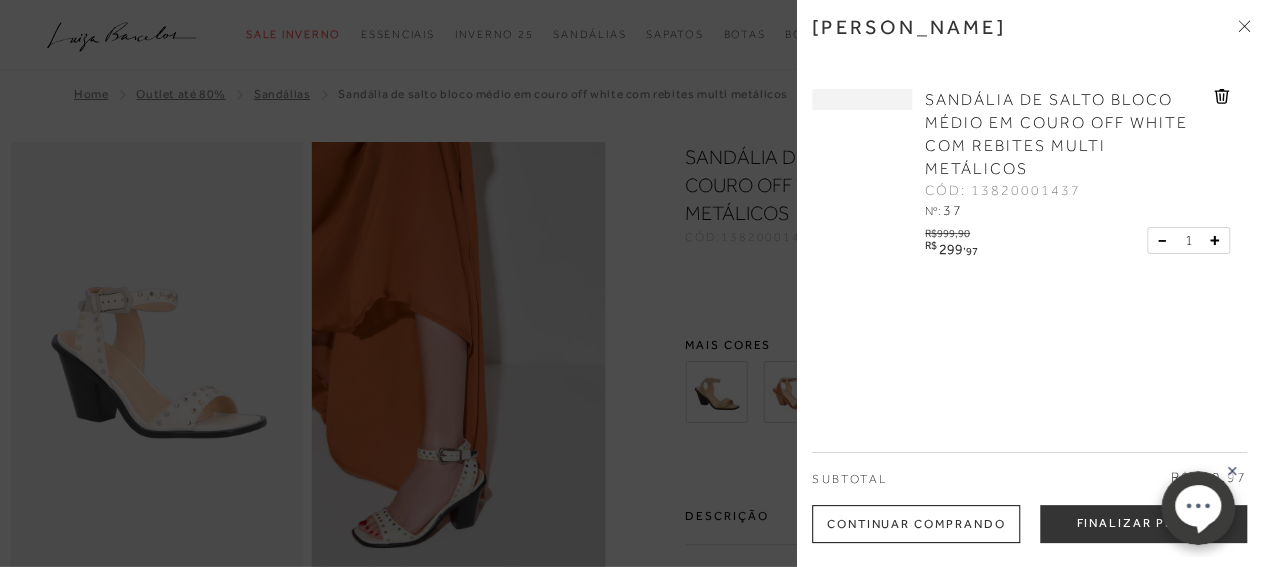 click 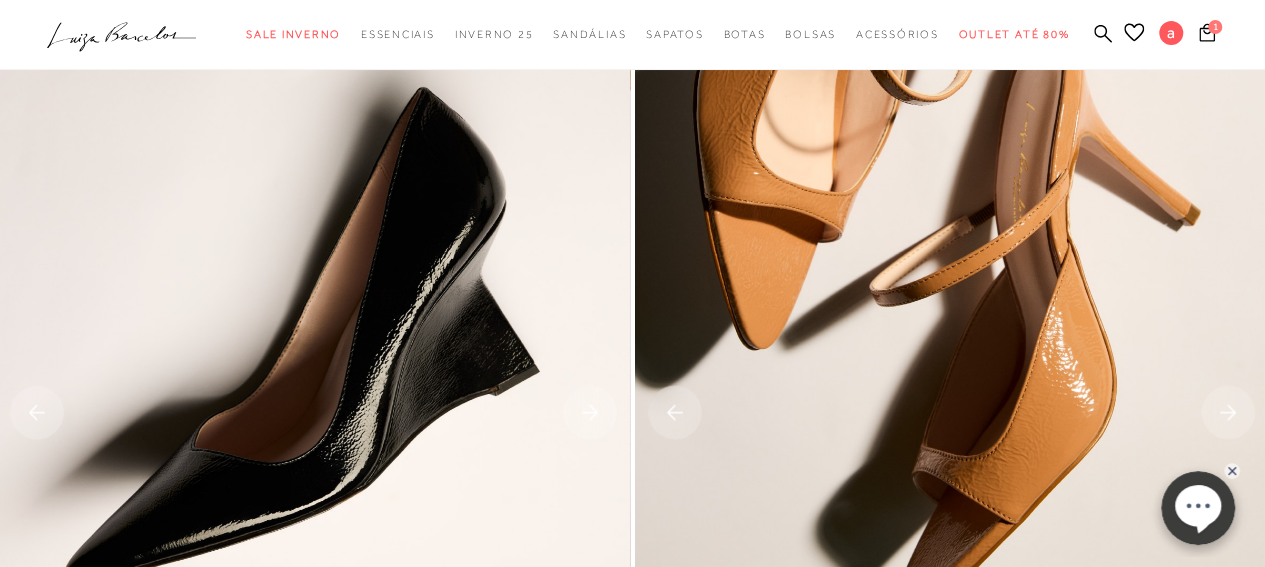 scroll, scrollTop: 5400, scrollLeft: 0, axis: vertical 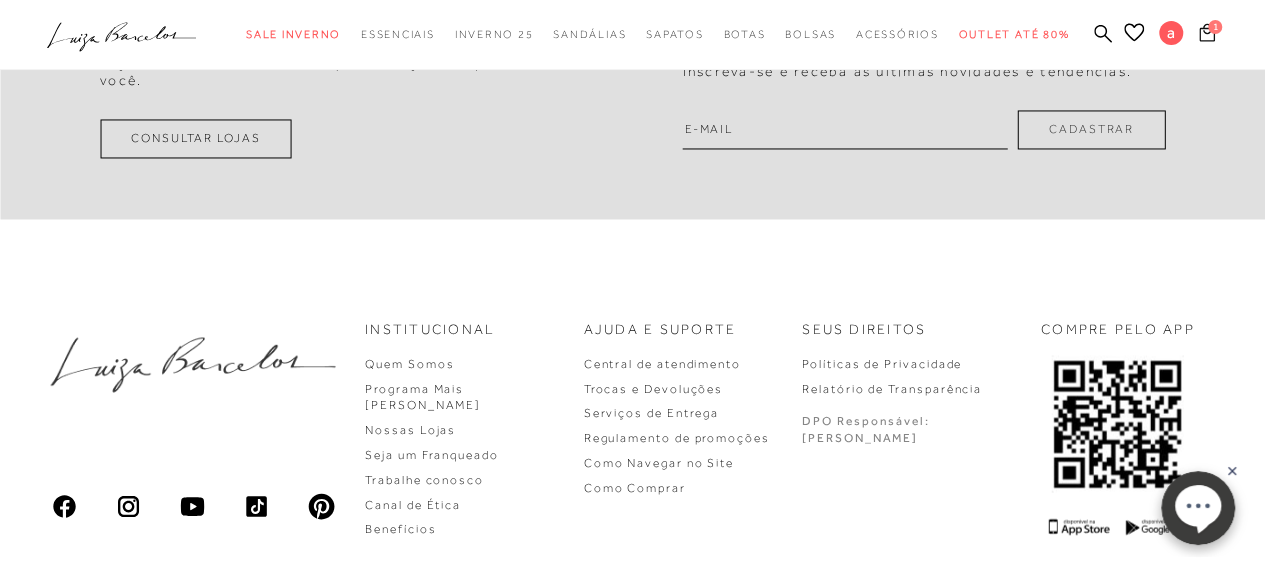 click on "1" at bounding box center (1215, 27) 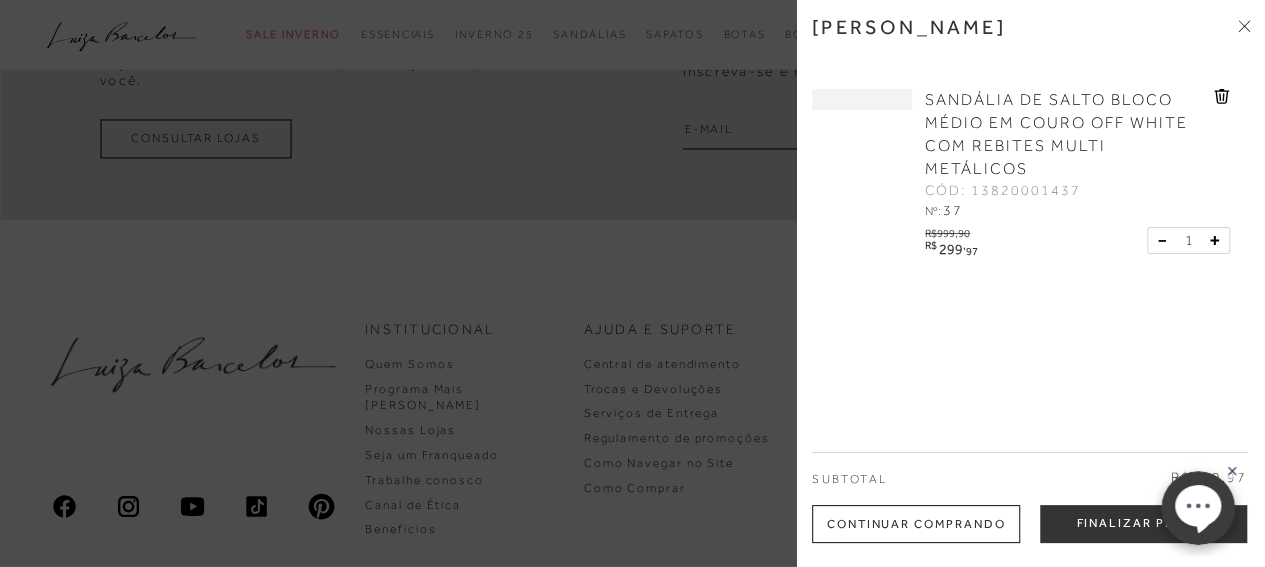 scroll, scrollTop: 0, scrollLeft: 0, axis: both 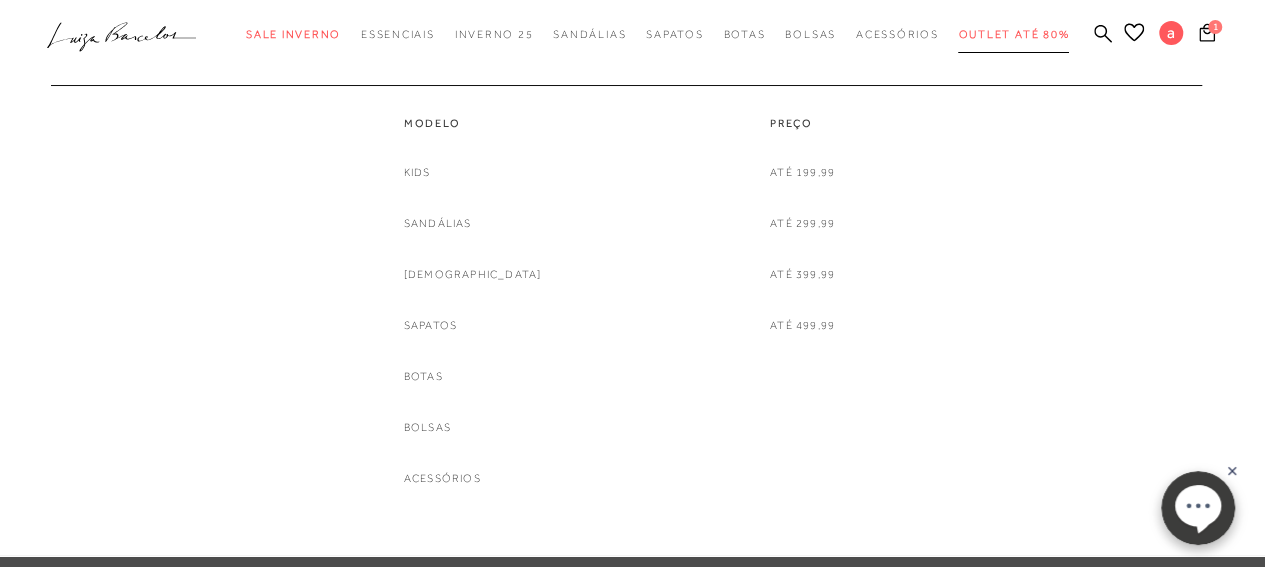 click on "Outlet até 80%" at bounding box center (1013, 34) 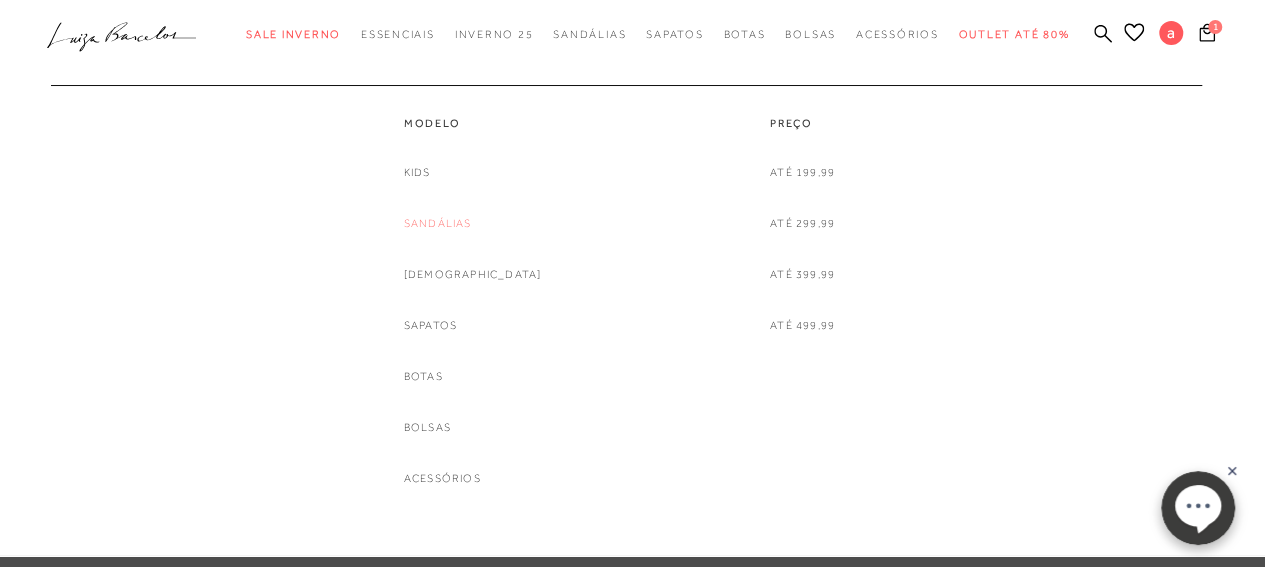 click on "Sandálias" at bounding box center (438, 223) 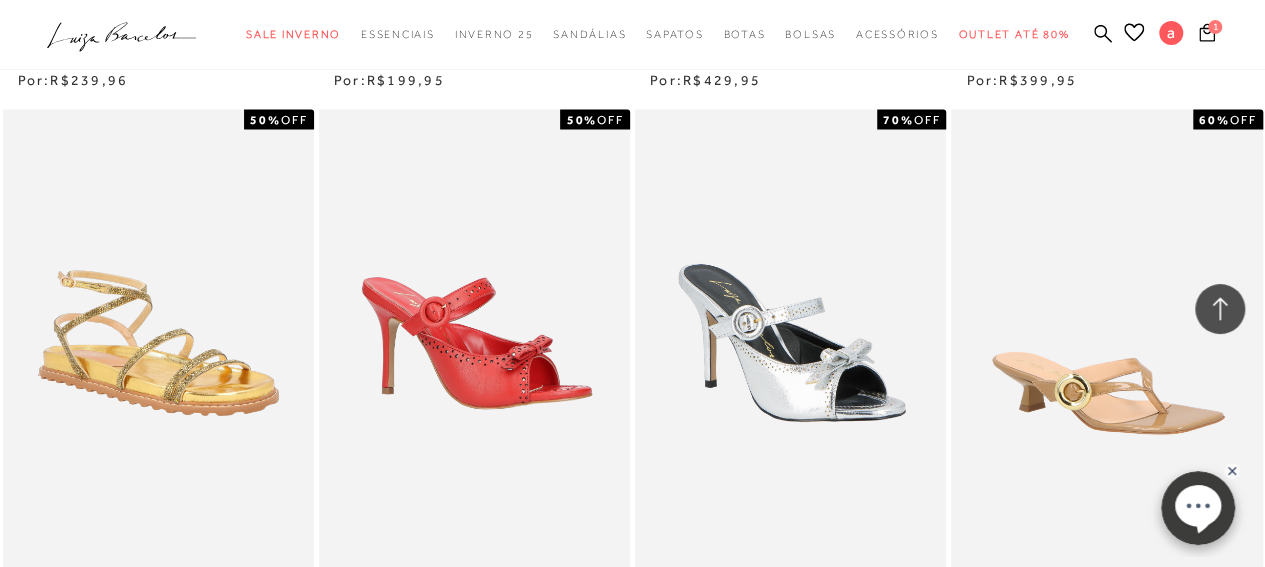 scroll, scrollTop: 5700, scrollLeft: 0, axis: vertical 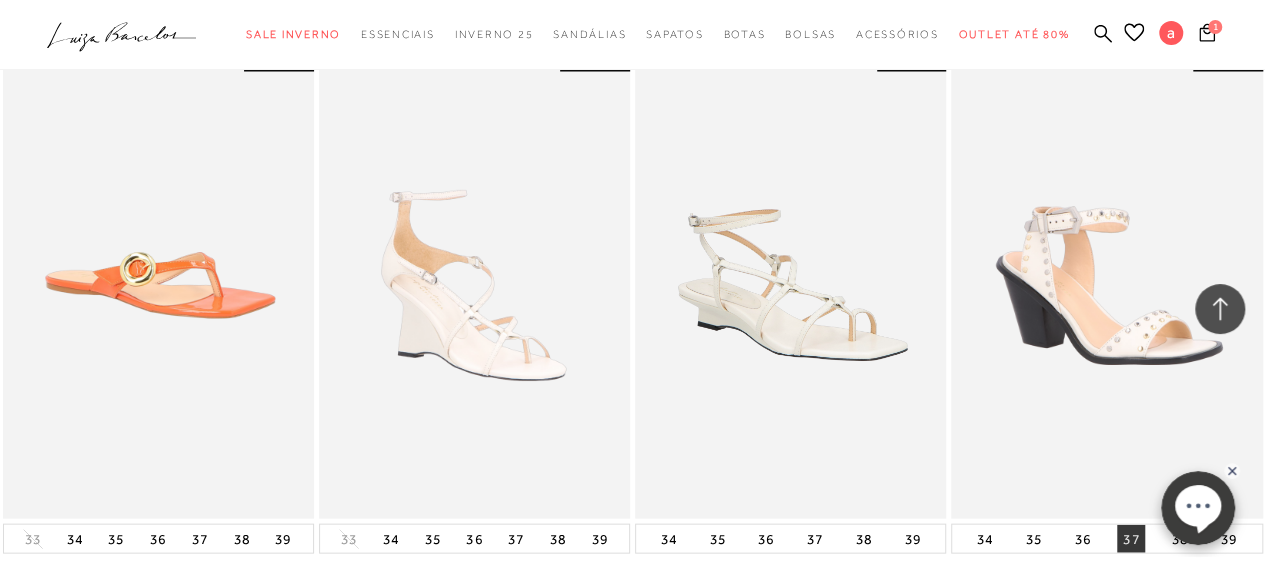 click on "37" at bounding box center [1131, 539] 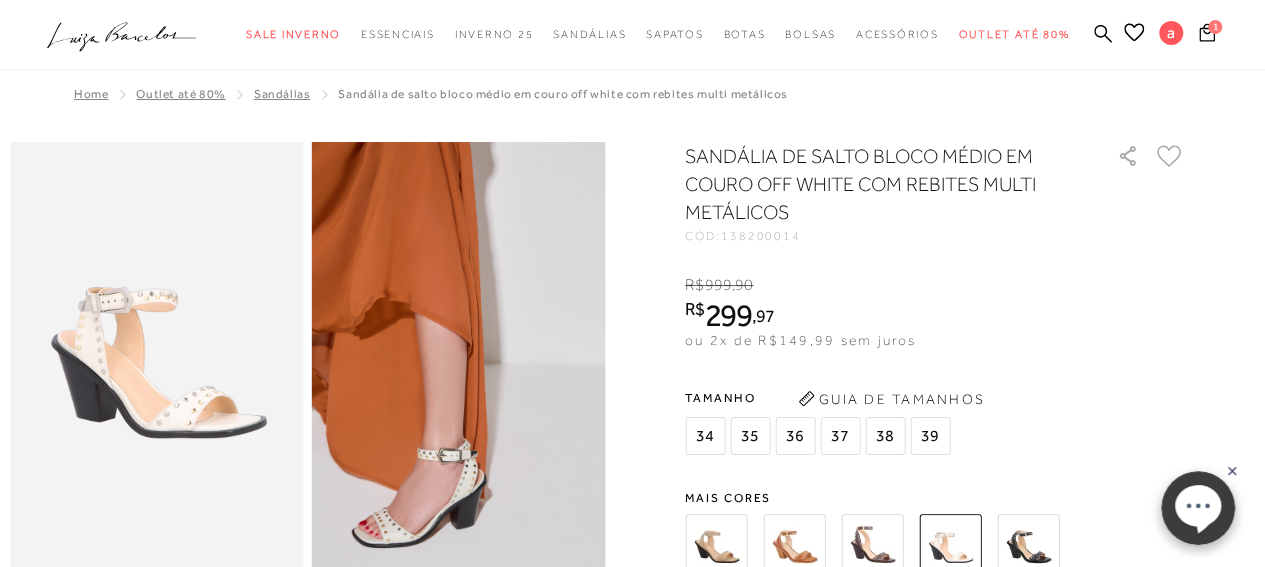 scroll, scrollTop: 200, scrollLeft: 0, axis: vertical 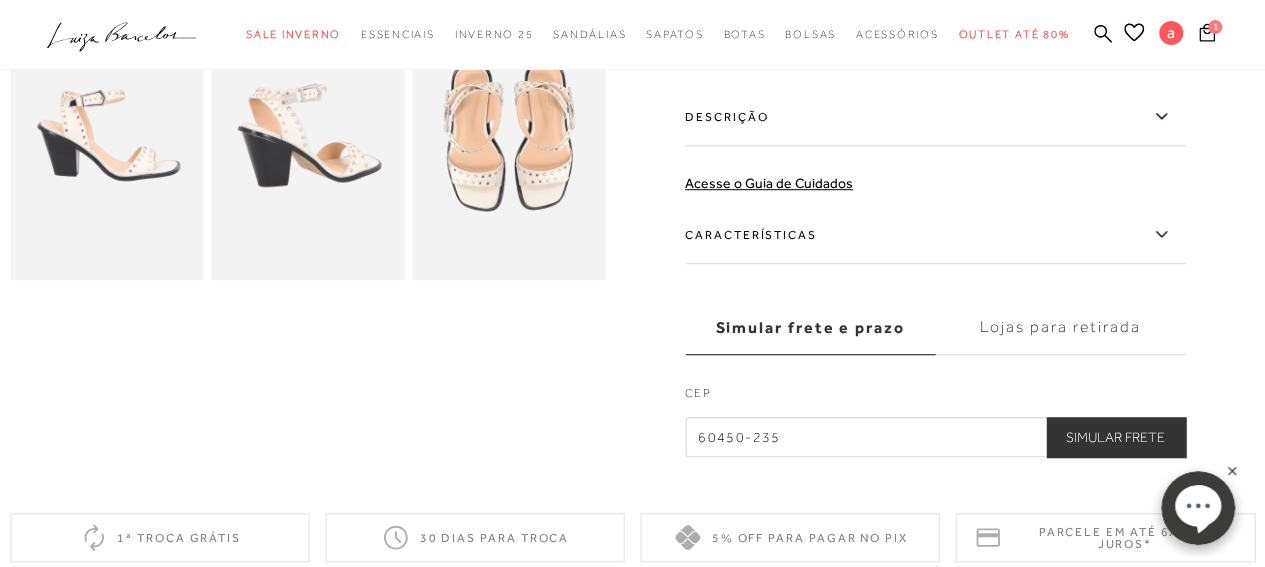drag, startPoint x: 792, startPoint y: 440, endPoint x: 570, endPoint y: 429, distance: 222.27235 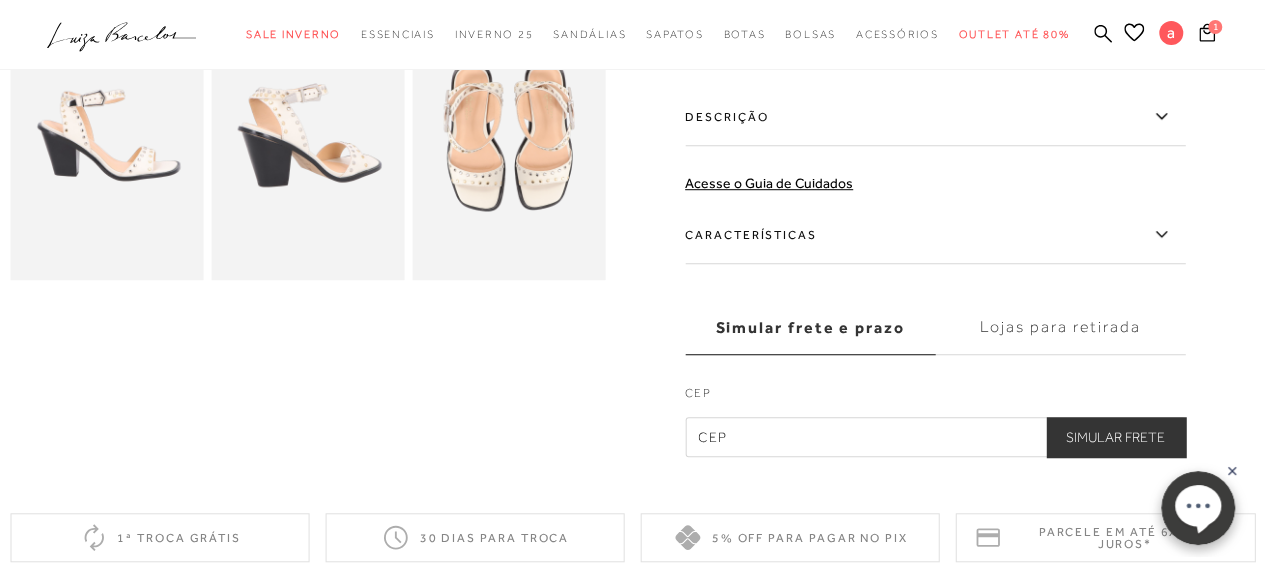 scroll, scrollTop: 0, scrollLeft: 0, axis: both 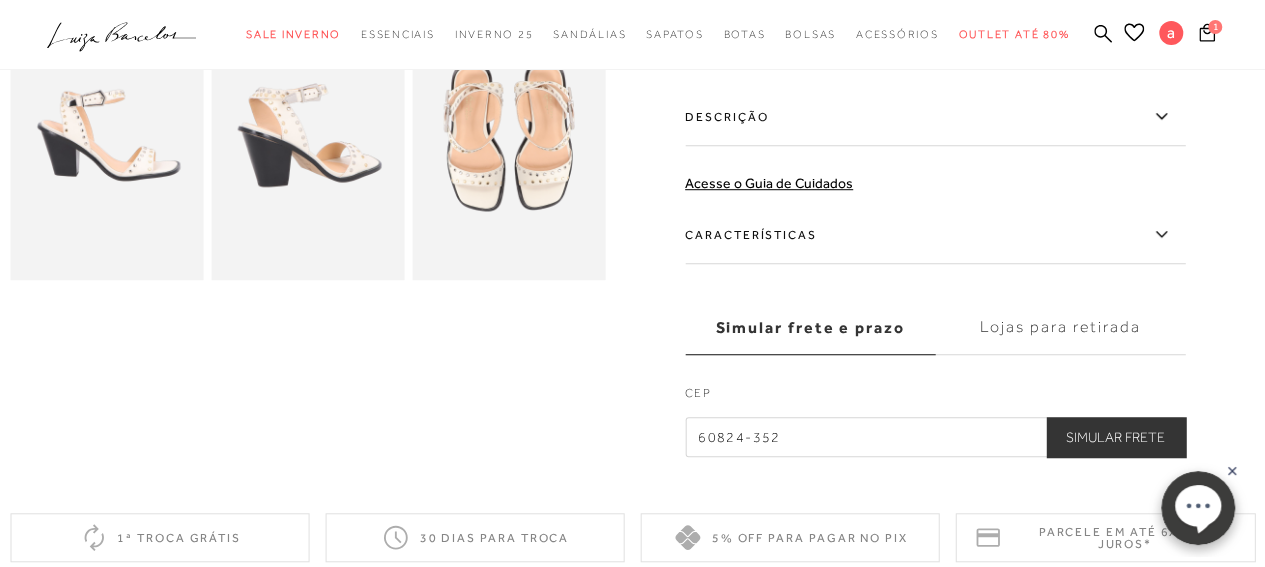 click on "Simular Frete" at bounding box center (1115, 437) 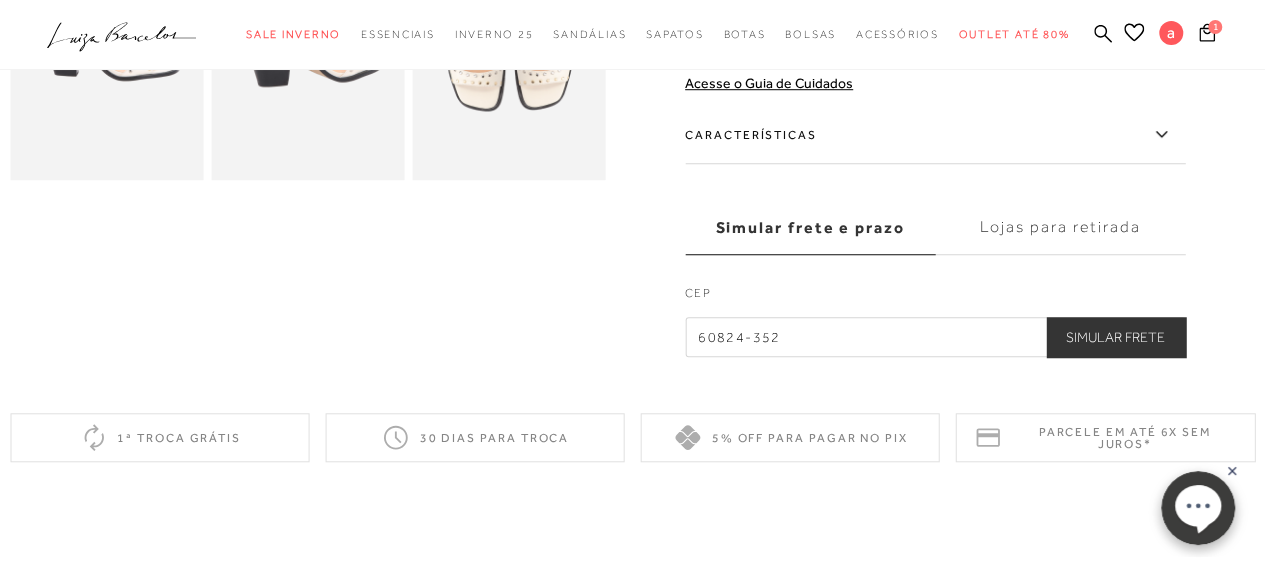 click on "Simular Frete" at bounding box center [1115, 337] 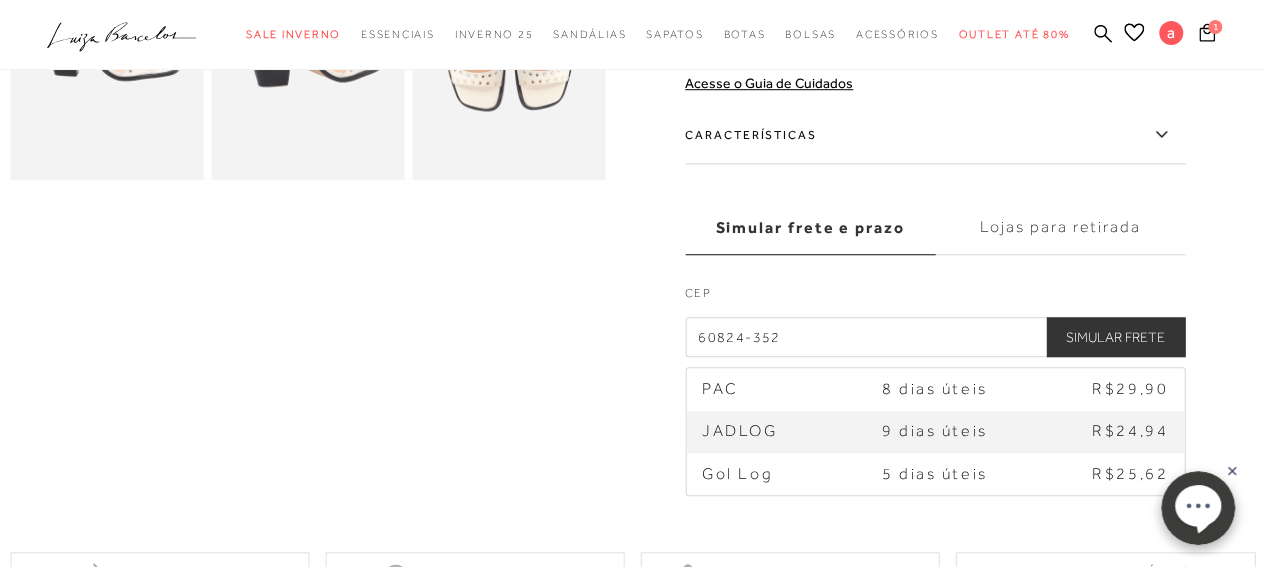 click on "60824-352" at bounding box center (935, 337) 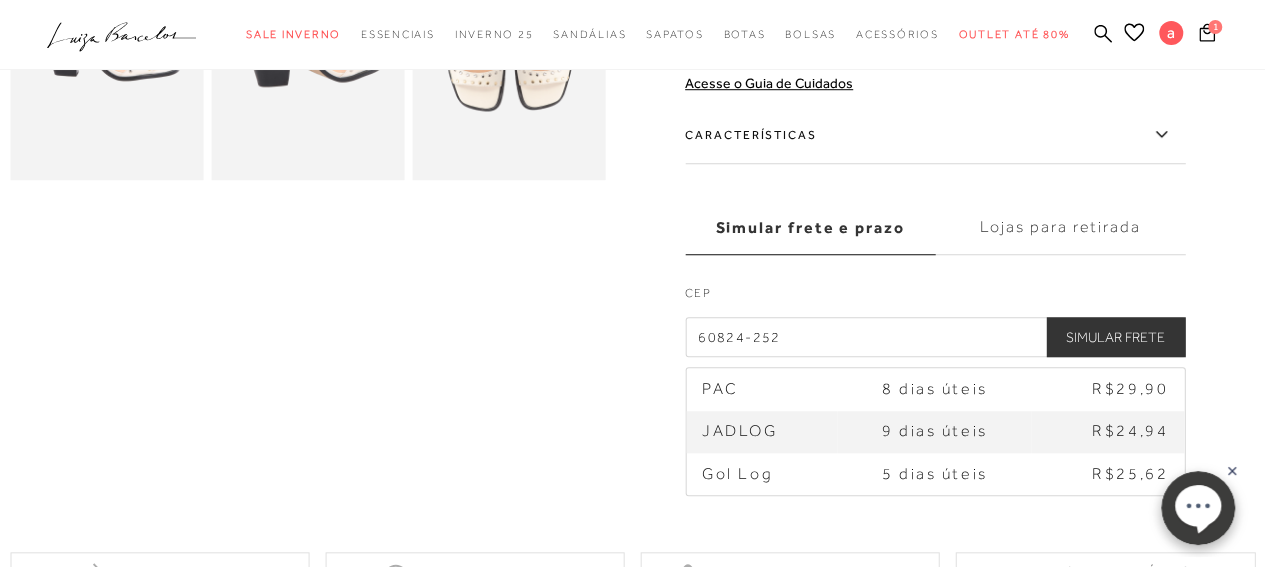 click on "60824-252" at bounding box center (935, 337) 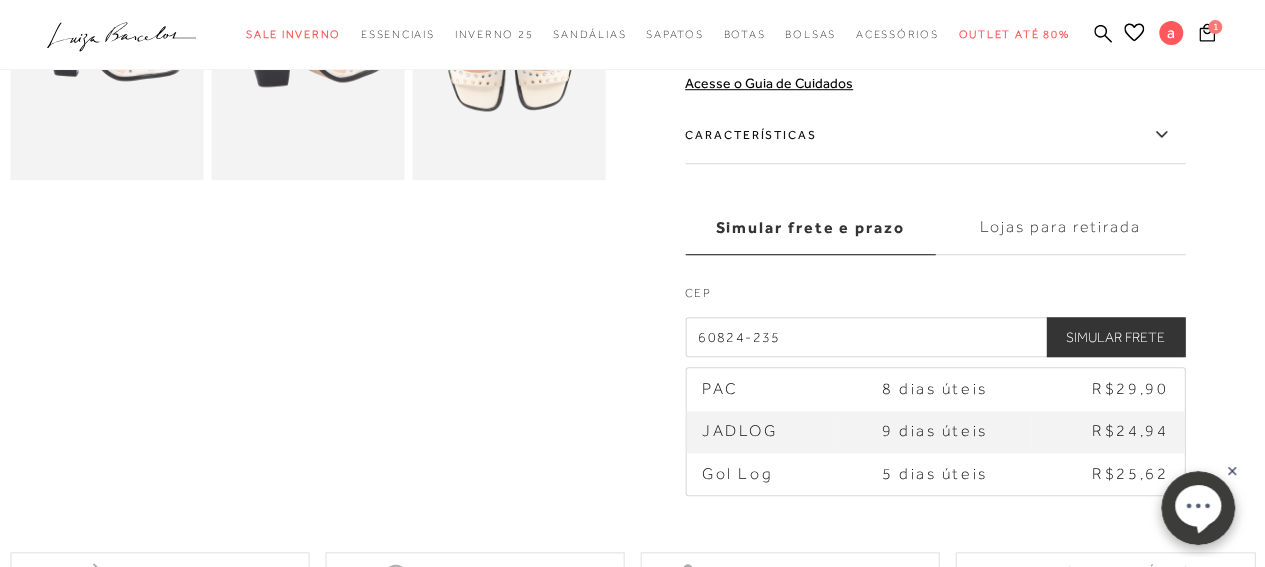 type on "60824-235" 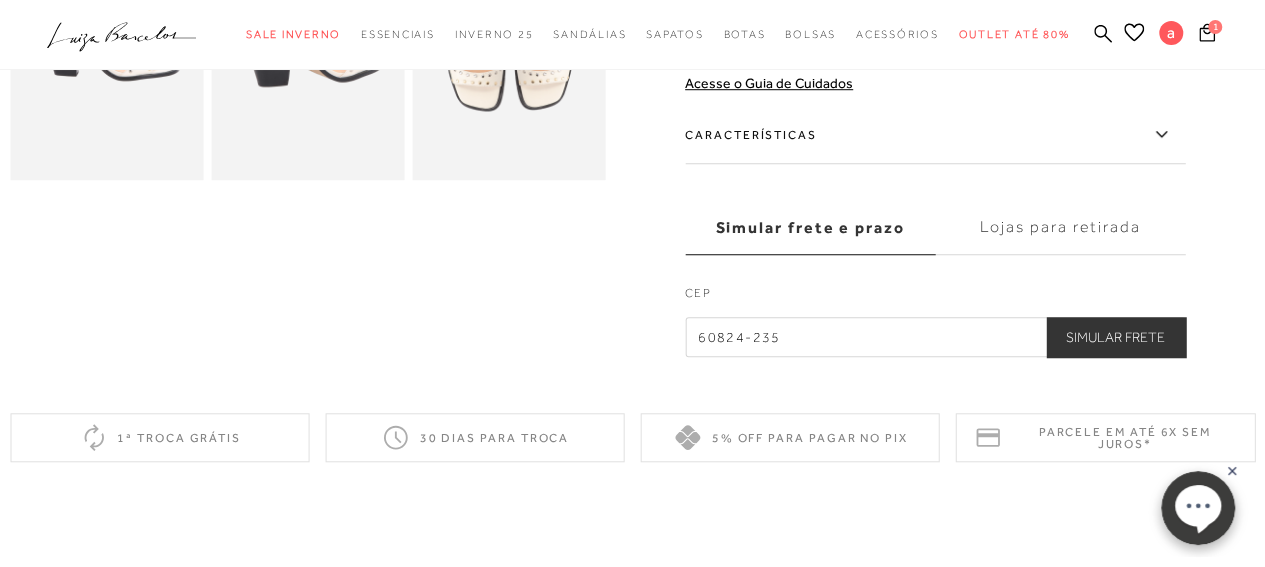click on "Simular Frete" at bounding box center [1115, 337] 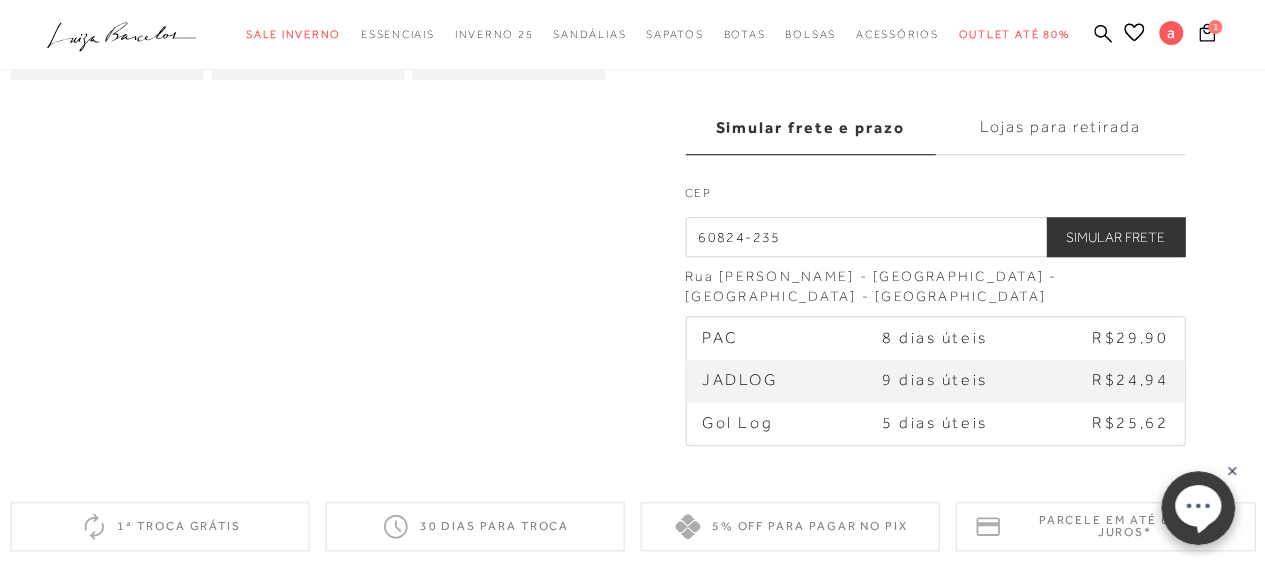 scroll, scrollTop: 400, scrollLeft: 0, axis: vertical 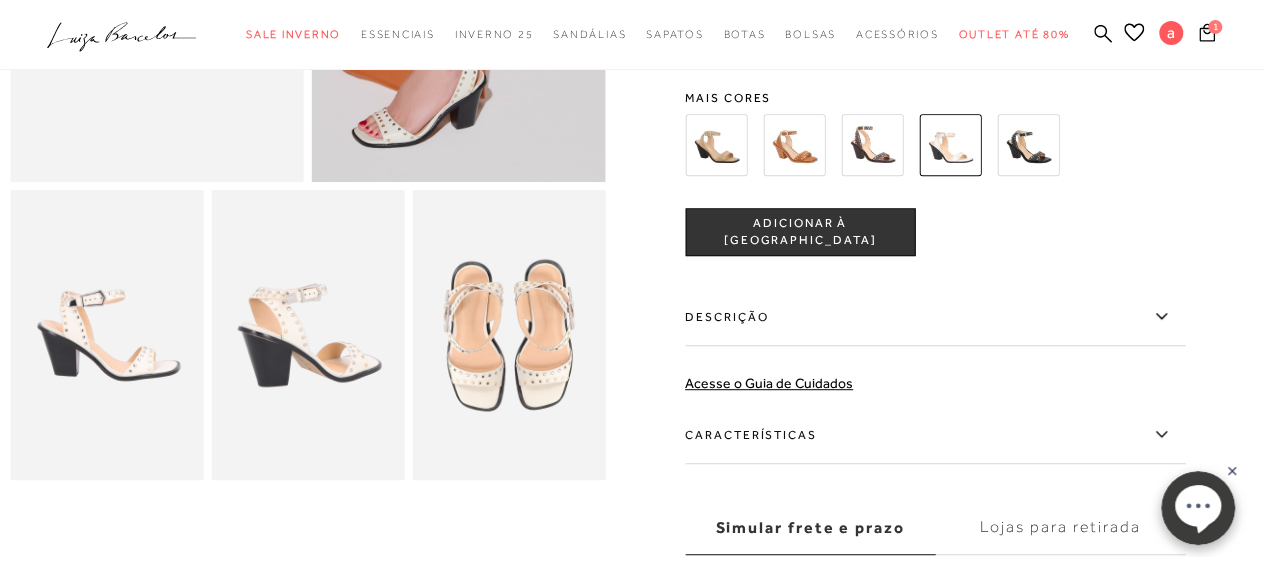 click on "ADICIONAR À [GEOGRAPHIC_DATA]" at bounding box center [800, 232] 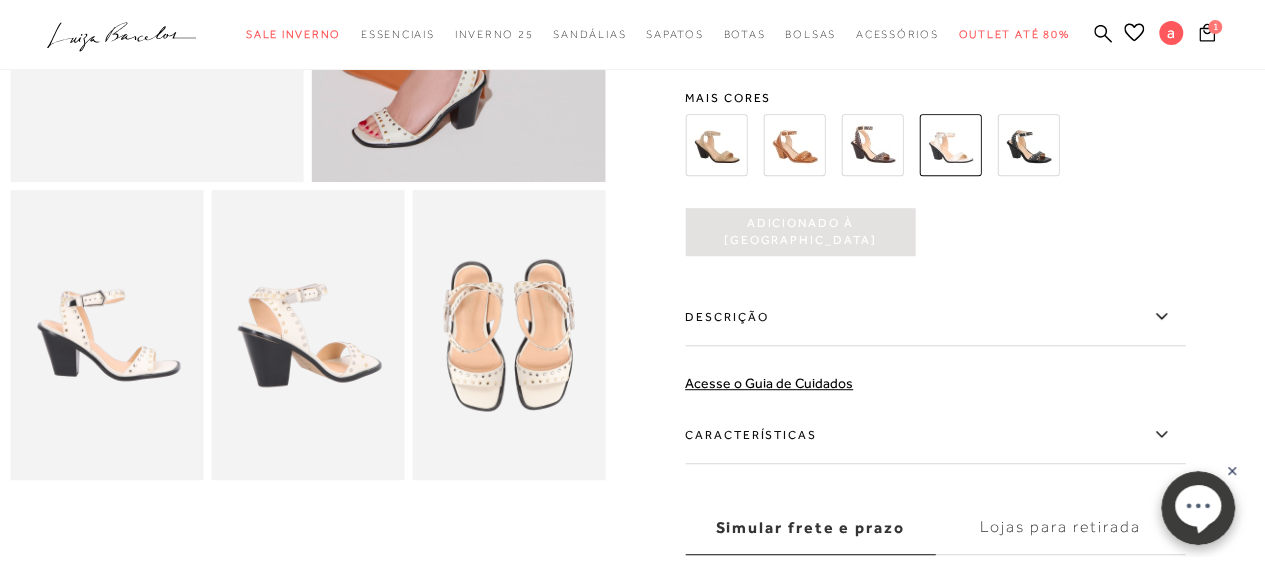 click on "Descrição" at bounding box center [935, 317] 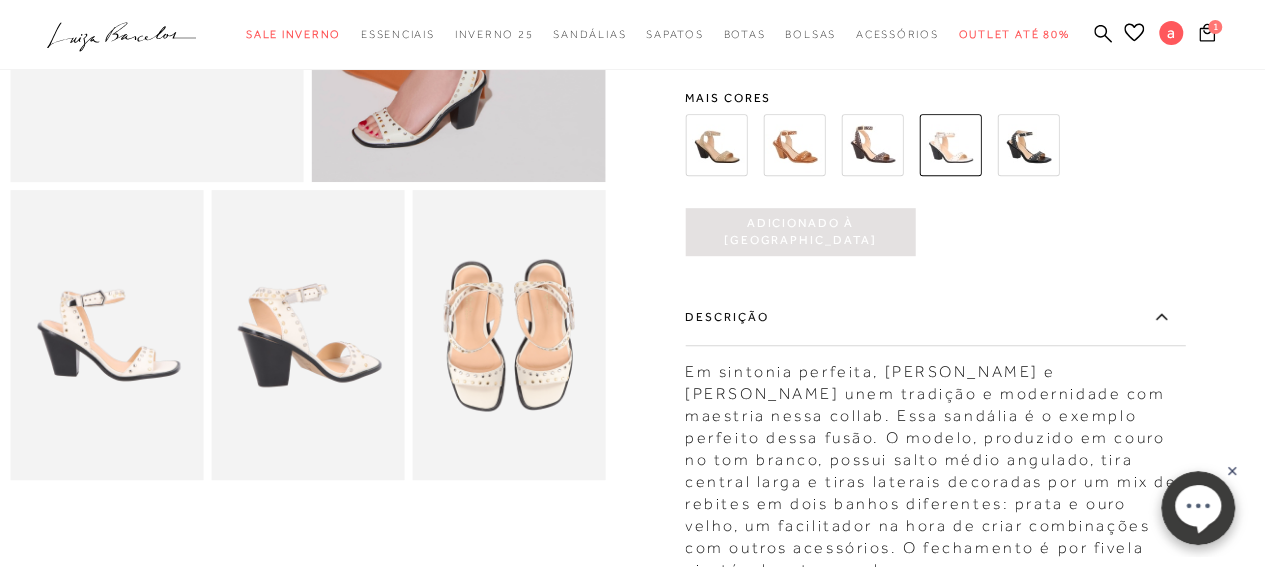 click on "Adicionado à [GEOGRAPHIC_DATA]" at bounding box center [800, 232] 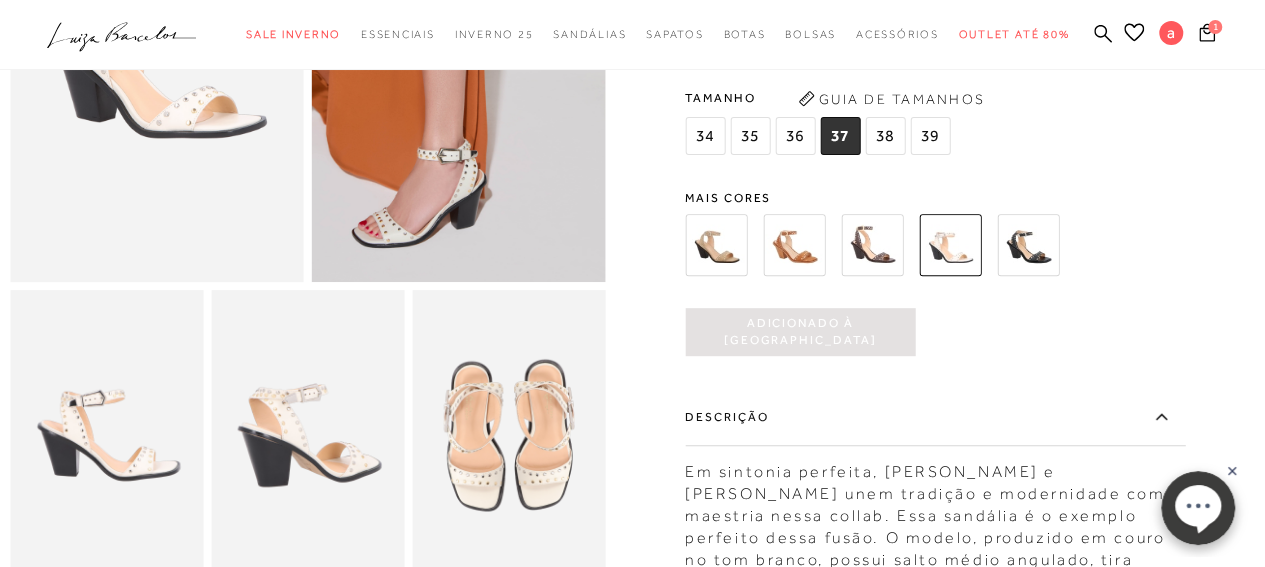click on "Adicionado à [GEOGRAPHIC_DATA]" at bounding box center [800, 332] 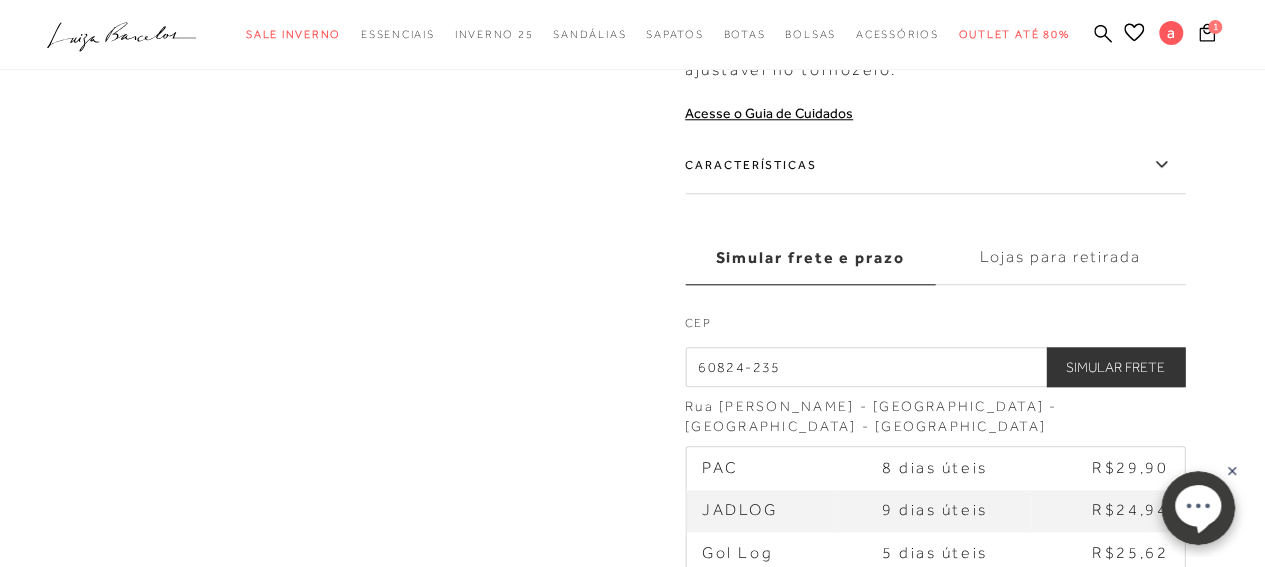 click on "JADLOG" at bounding box center (739, 510) 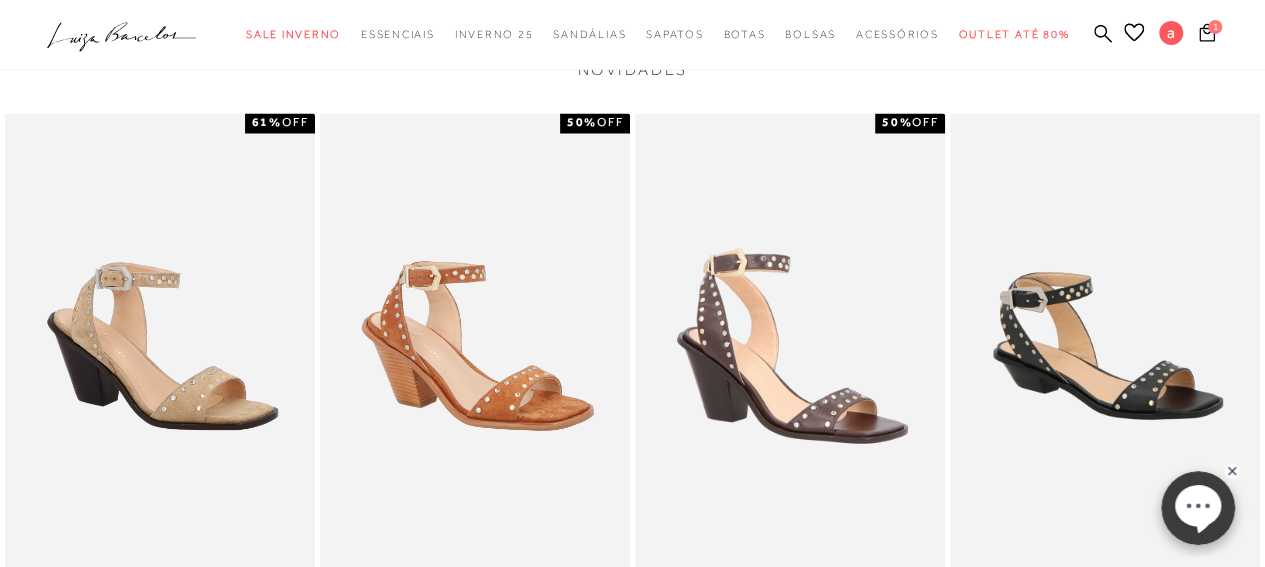 click on "Adicionado à [GEOGRAPHIC_DATA]" at bounding box center (800, -1068) 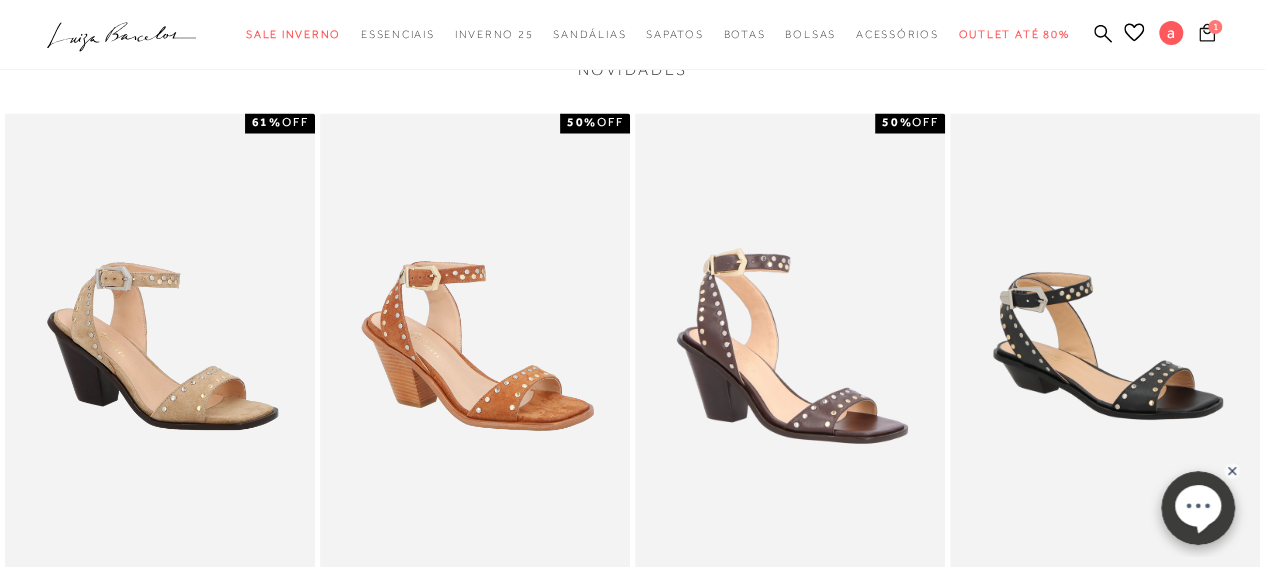 scroll, scrollTop: 400, scrollLeft: 0, axis: vertical 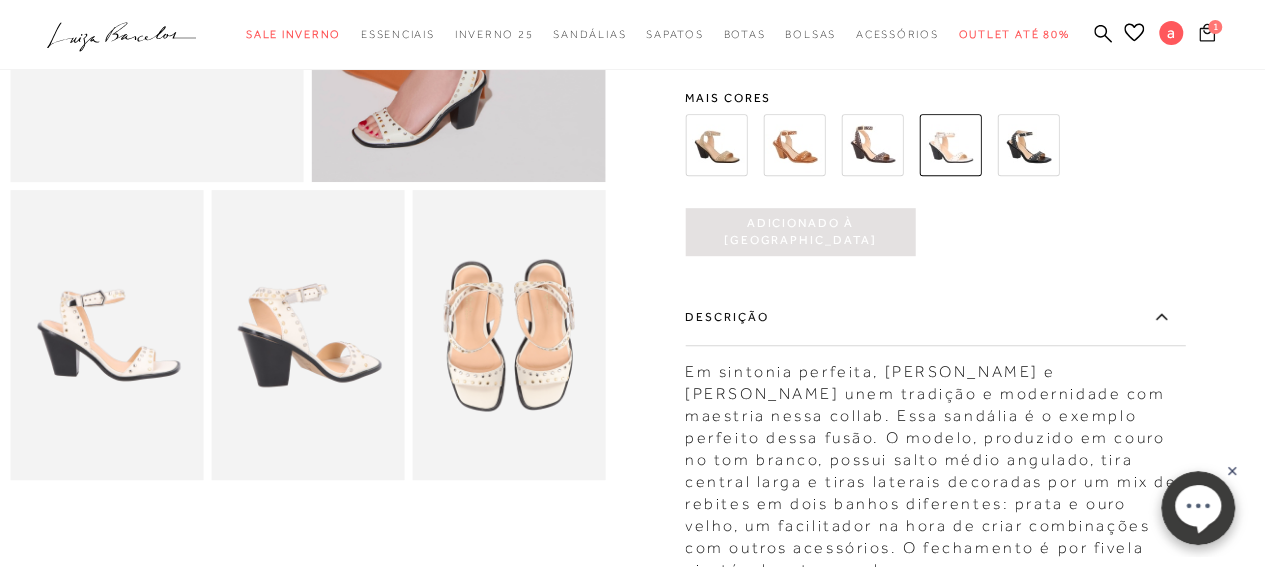 click on "1" at bounding box center [1216, 24] 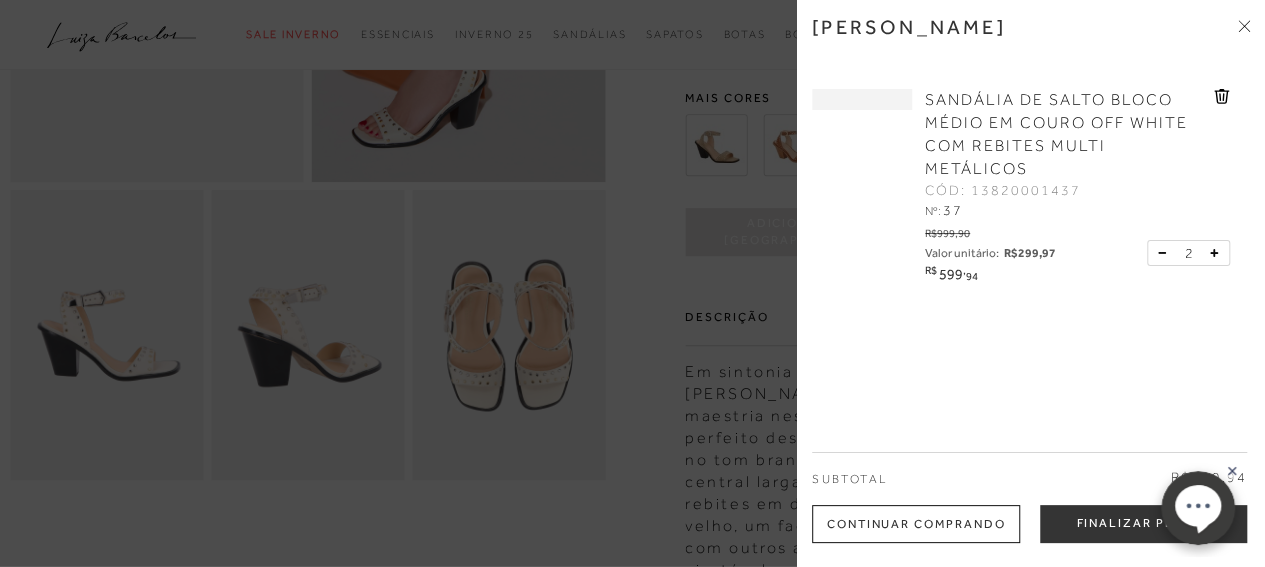 click 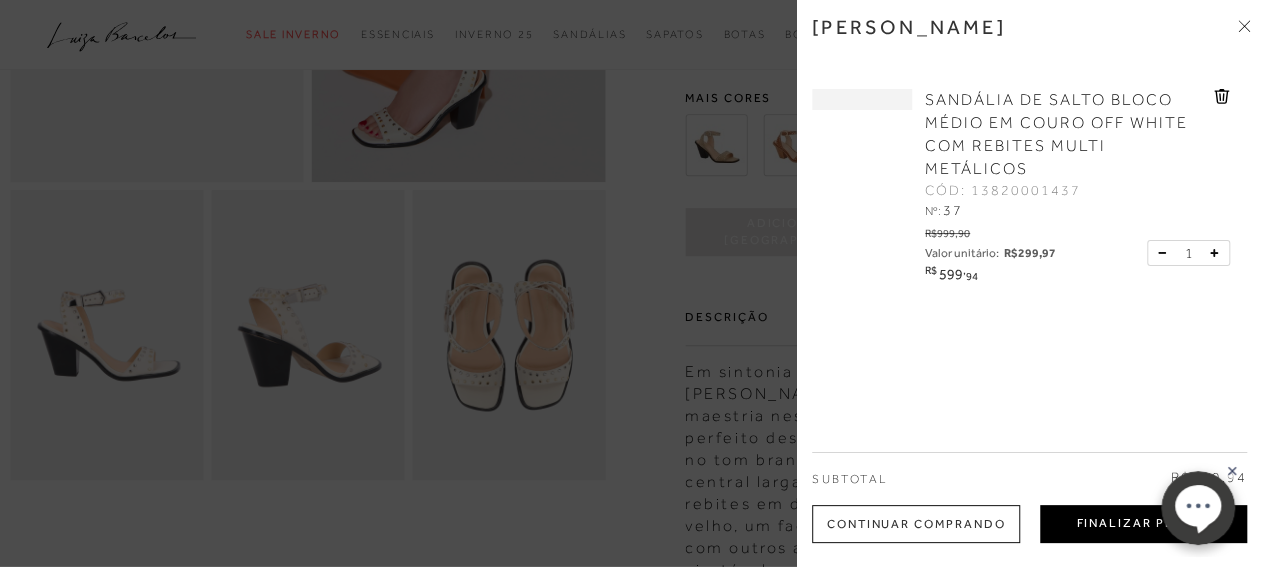 click on "Finalizar Pedido" at bounding box center [1143, 524] 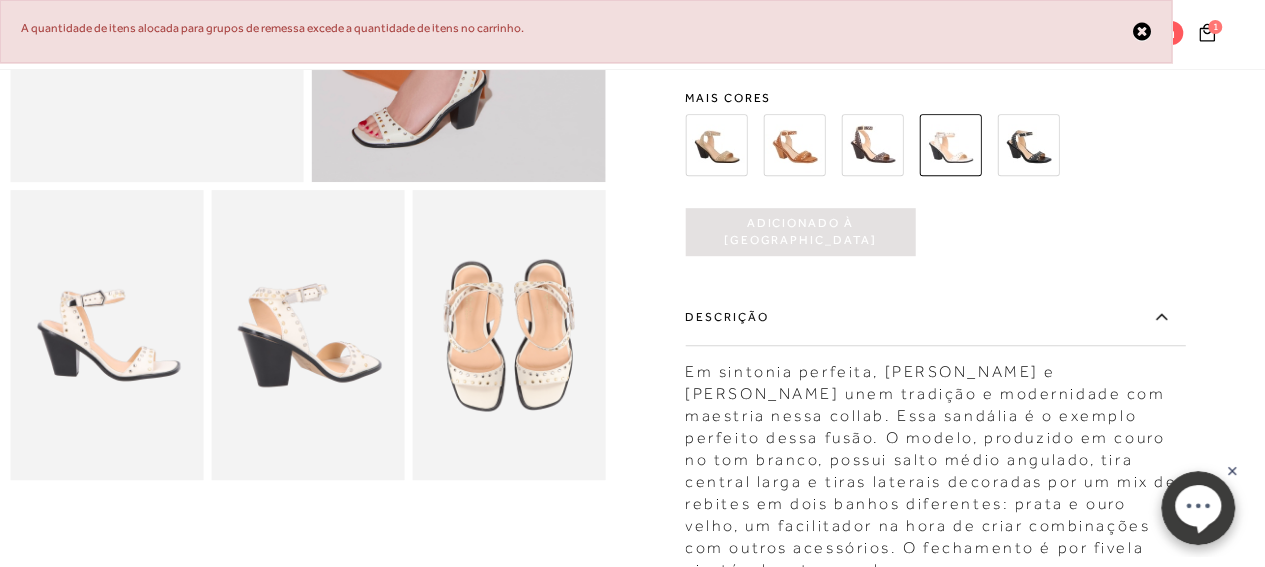 scroll, scrollTop: 60, scrollLeft: 0, axis: vertical 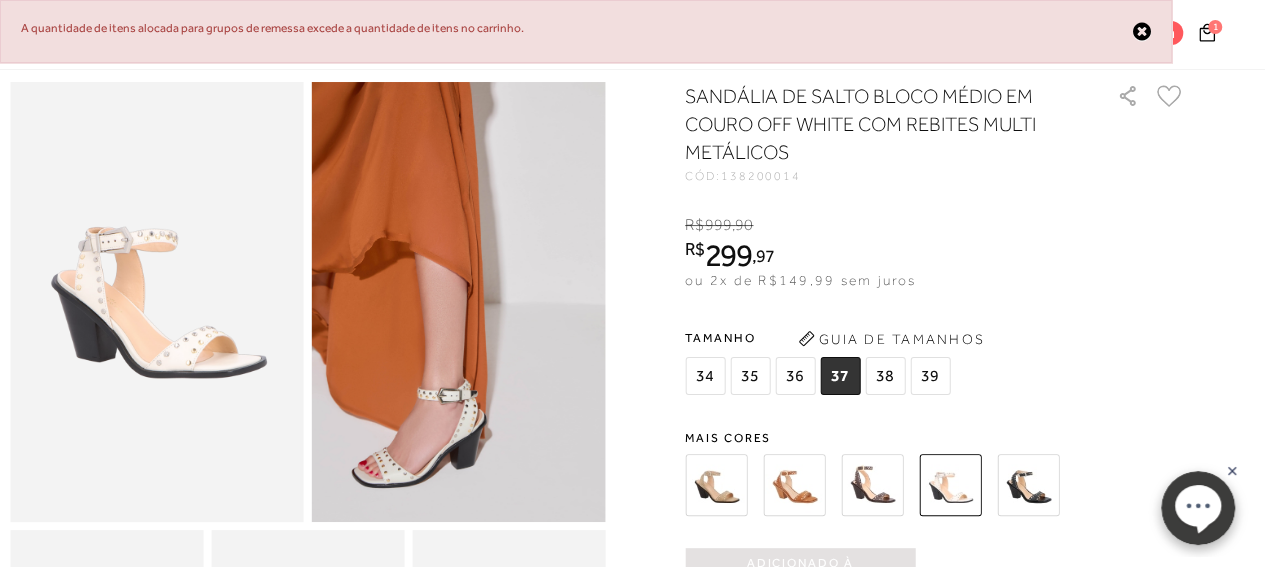 click at bounding box center (1142, 31) 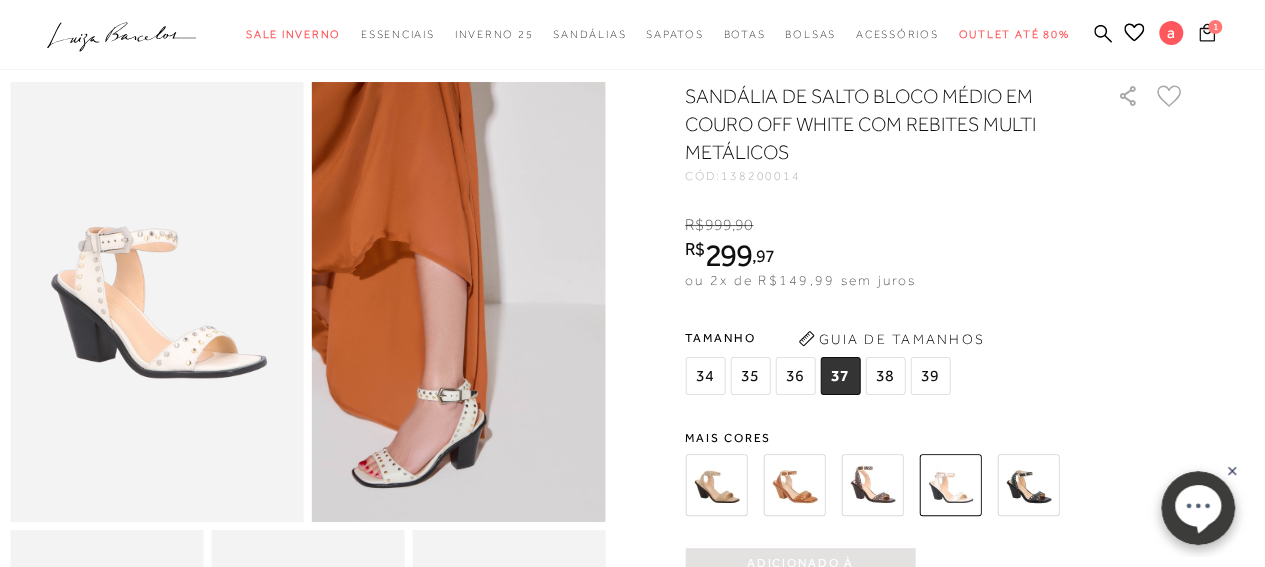 click on "1" at bounding box center (1207, 35) 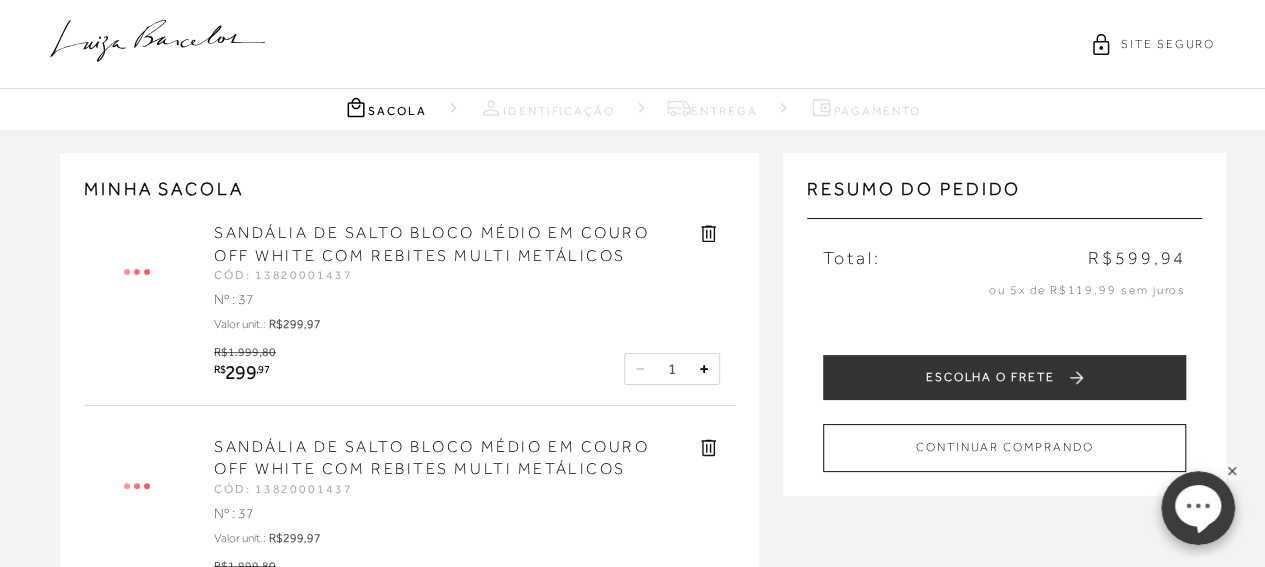 scroll, scrollTop: 300, scrollLeft: 0, axis: vertical 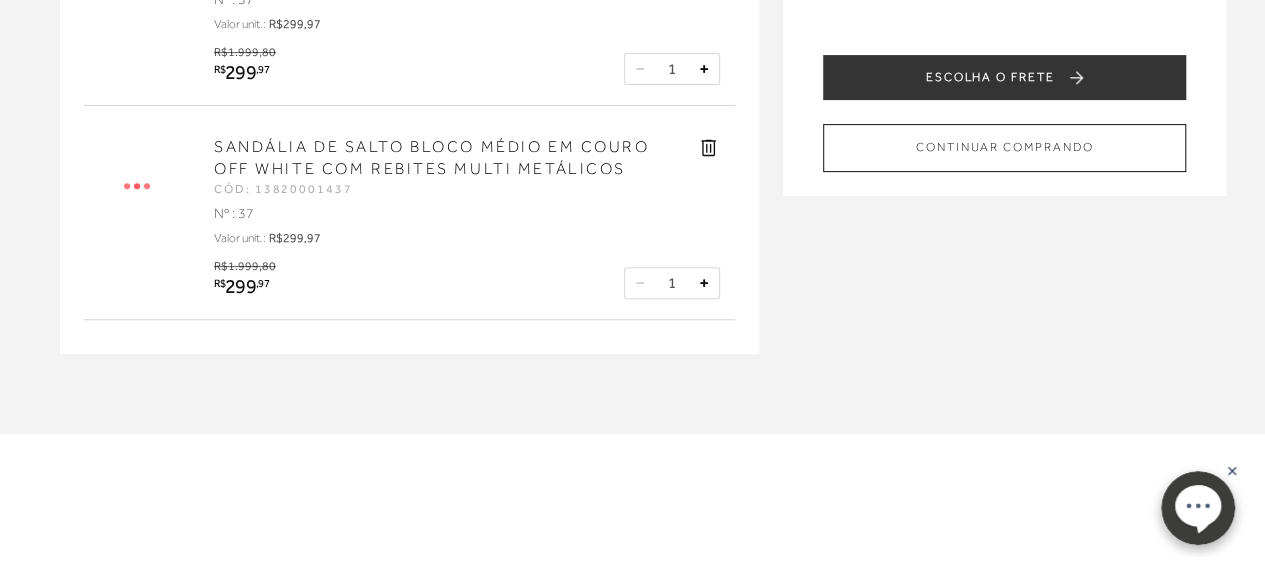click 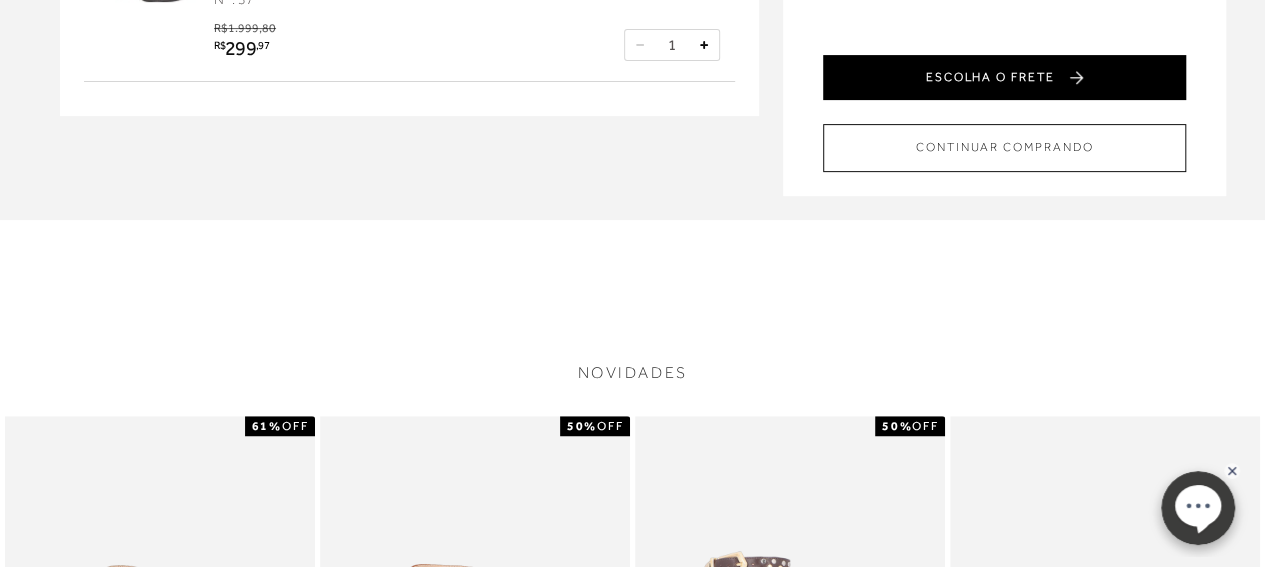 scroll, scrollTop: 0, scrollLeft: 0, axis: both 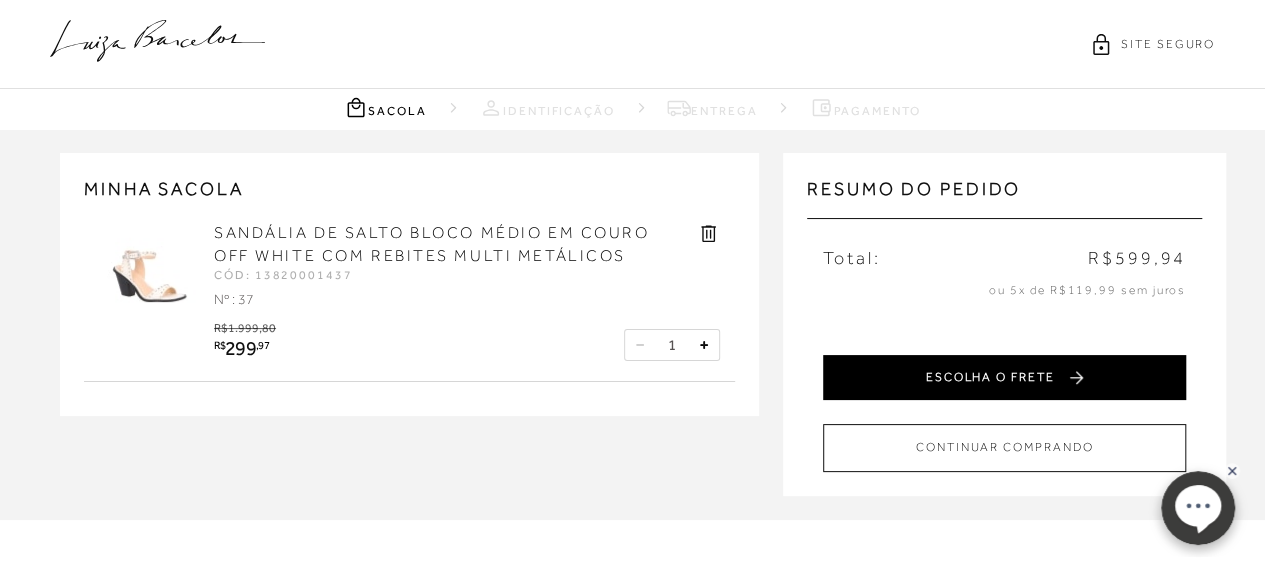 click on "ESCOLHA O FRETE" at bounding box center (1004, 377) 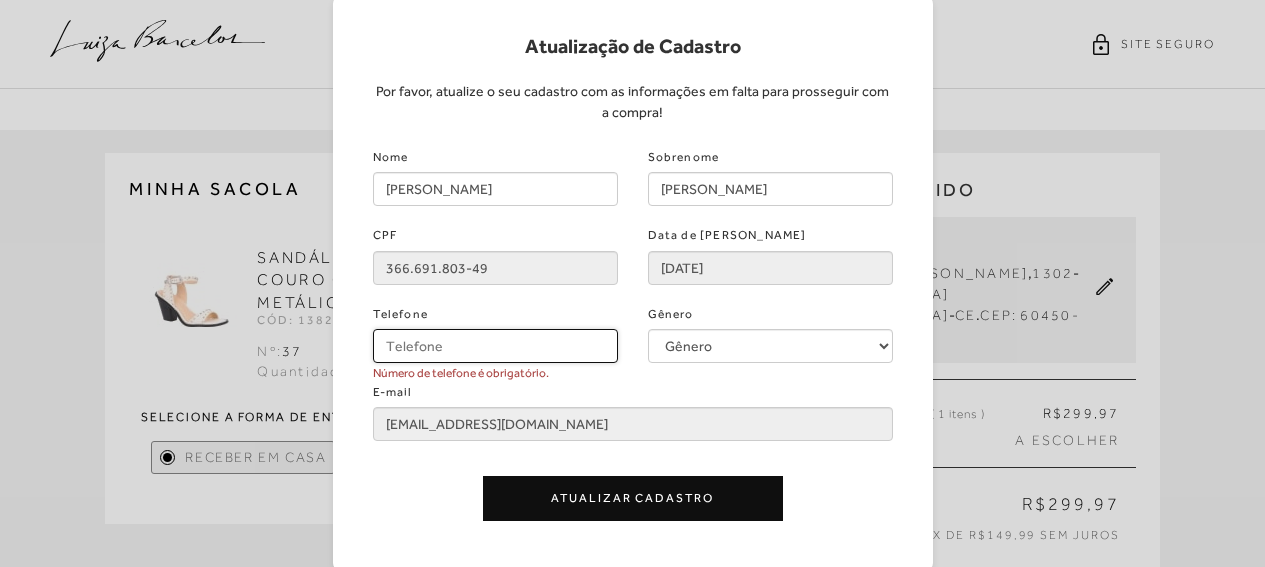 drag, startPoint x: 417, startPoint y: 348, endPoint x: 458, endPoint y: 371, distance: 47.010635 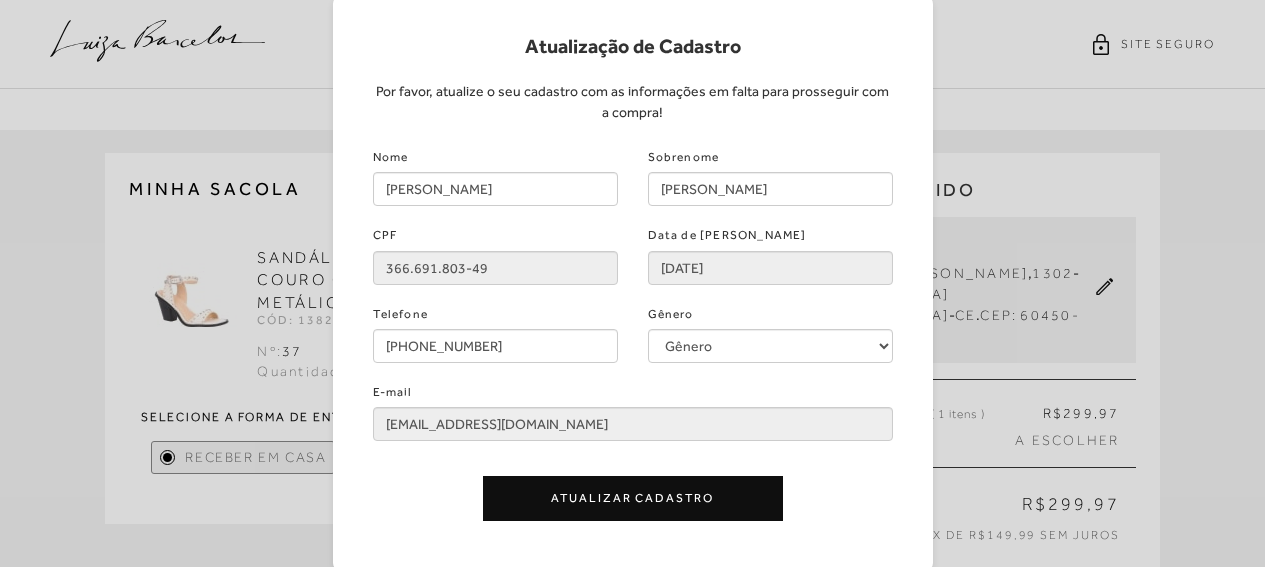 click on "Atualizar Cadastro" at bounding box center (633, 498) 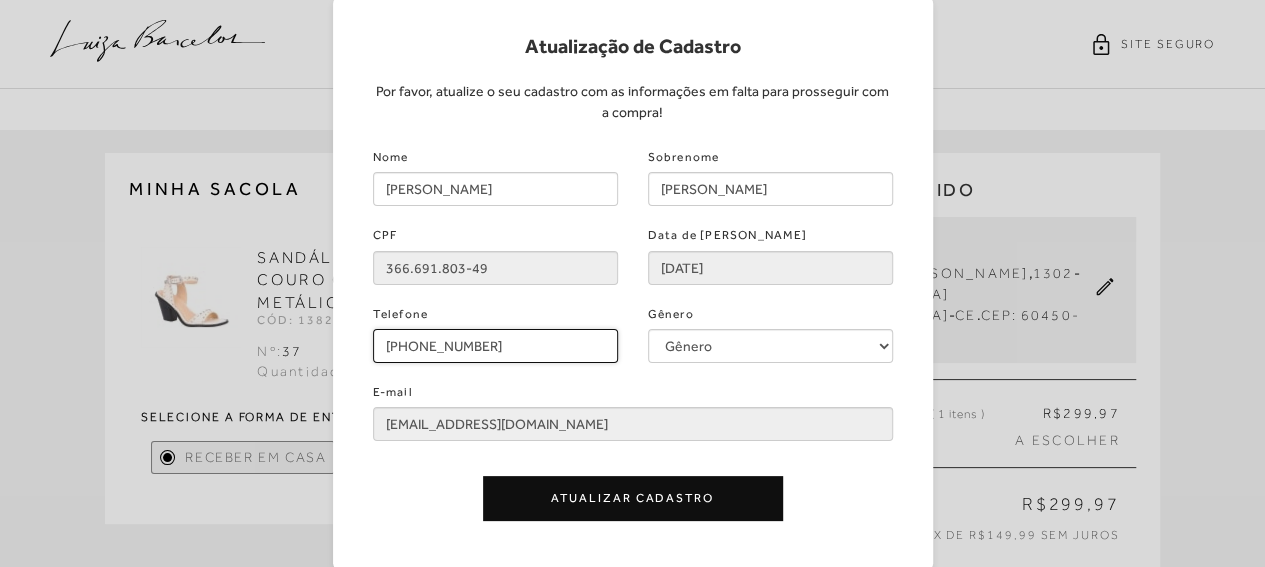 drag, startPoint x: 416, startPoint y: 340, endPoint x: 351, endPoint y: 338, distance: 65.03076 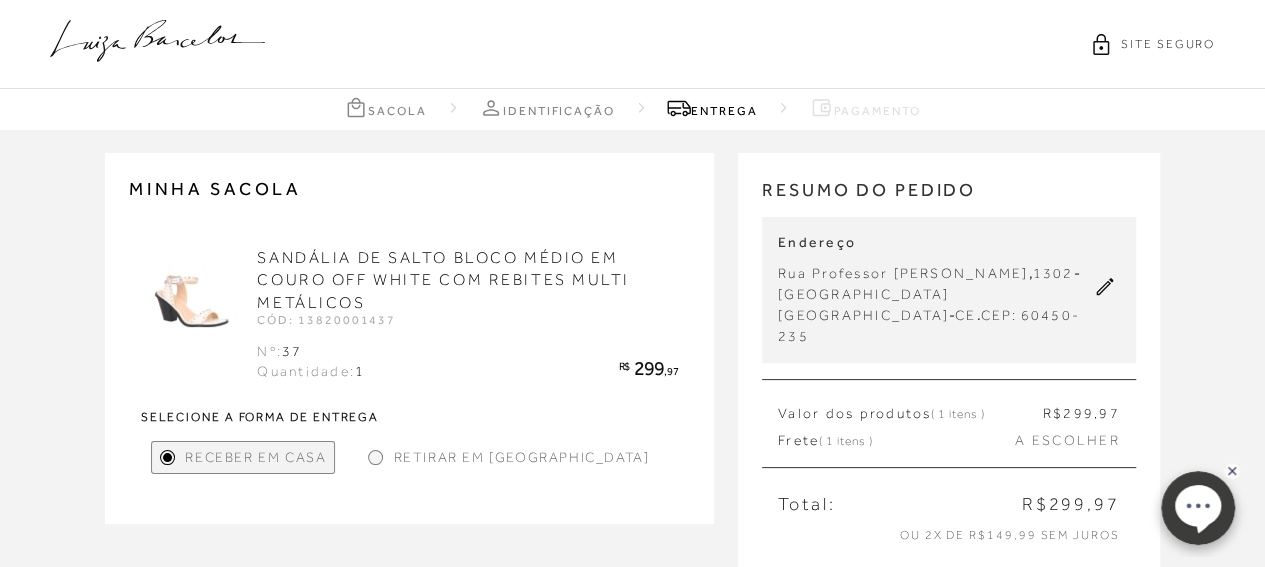 click on "Retirar em [GEOGRAPHIC_DATA]" at bounding box center [521, 457] 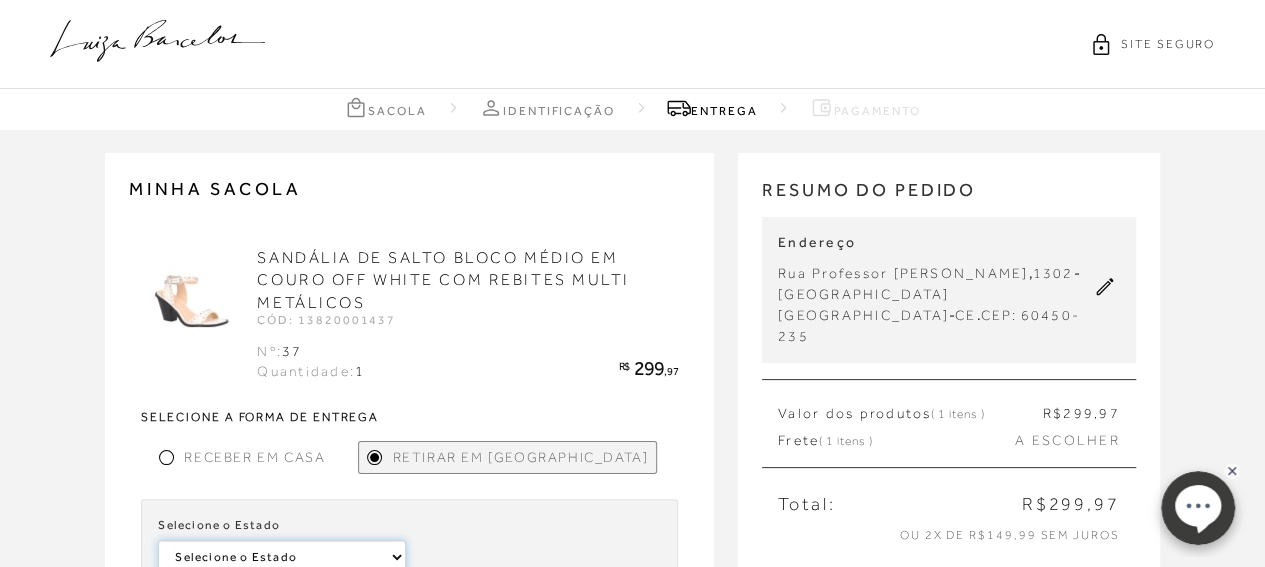 click on "Selecione o Estado São Paulo Minas Gerais" at bounding box center [281, 557] 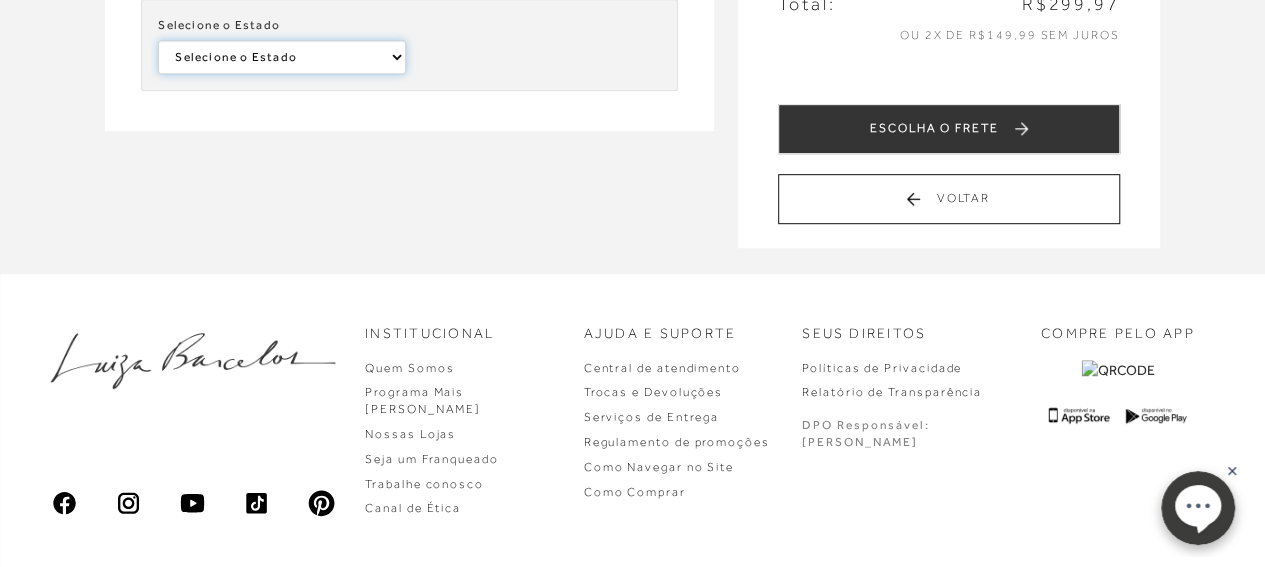 scroll, scrollTop: 0, scrollLeft: 0, axis: both 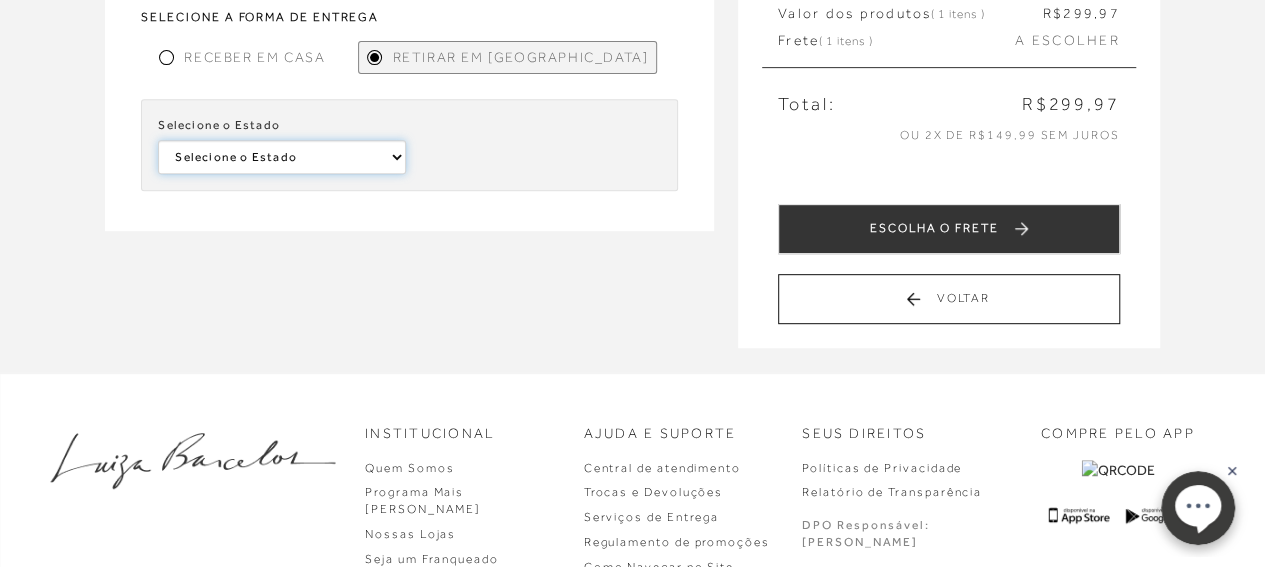 click on "Selecione o Estado São Paulo Minas Gerais" at bounding box center [281, 157] 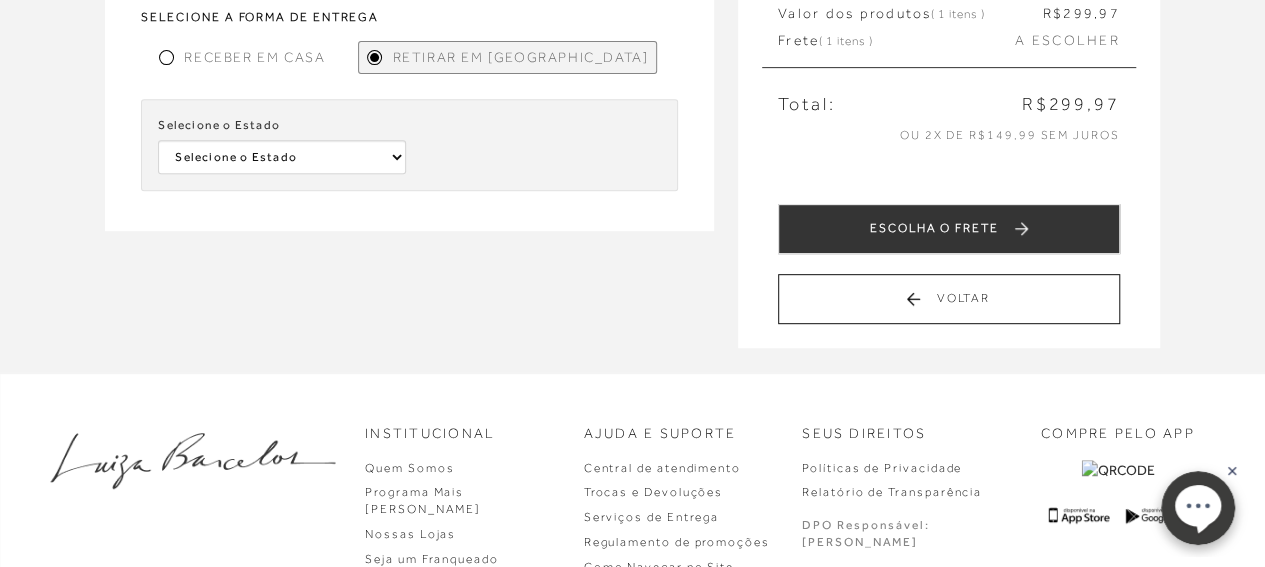 click on "MINHA SACOLA
SANDÁLIA DE SALTO BLOCO MÉDIO EM COURO OFF WHITE COM REBITES MULTI METÁLICOS
CÓD: 13820001437
37 1 R$ 299 ,97" at bounding box center (632, 51) 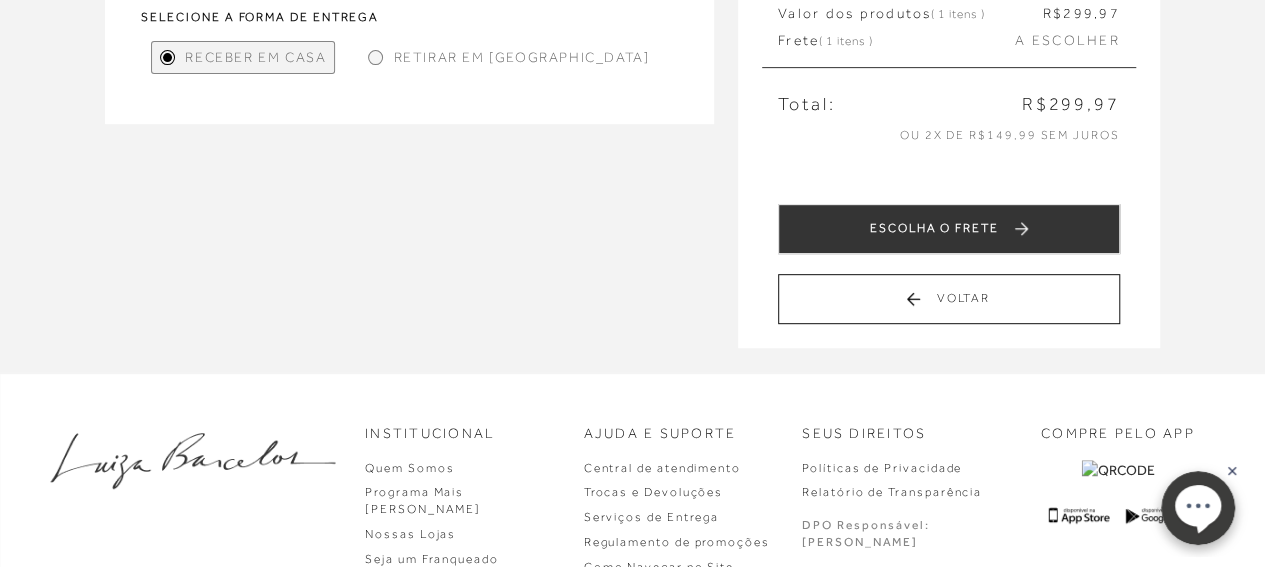 scroll, scrollTop: 200, scrollLeft: 0, axis: vertical 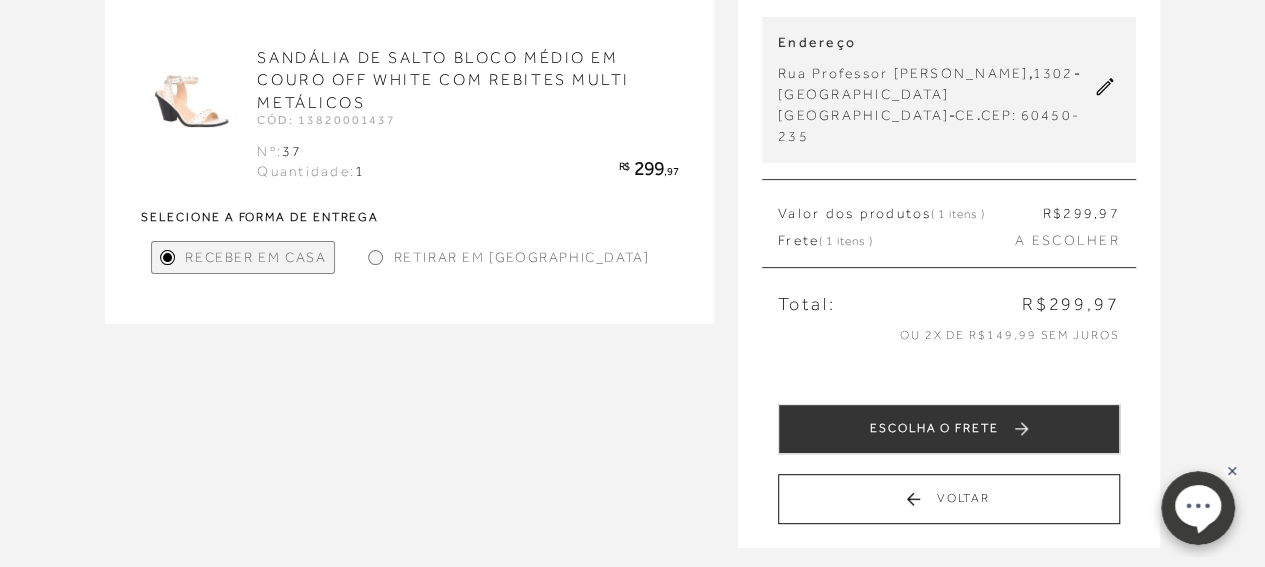 click 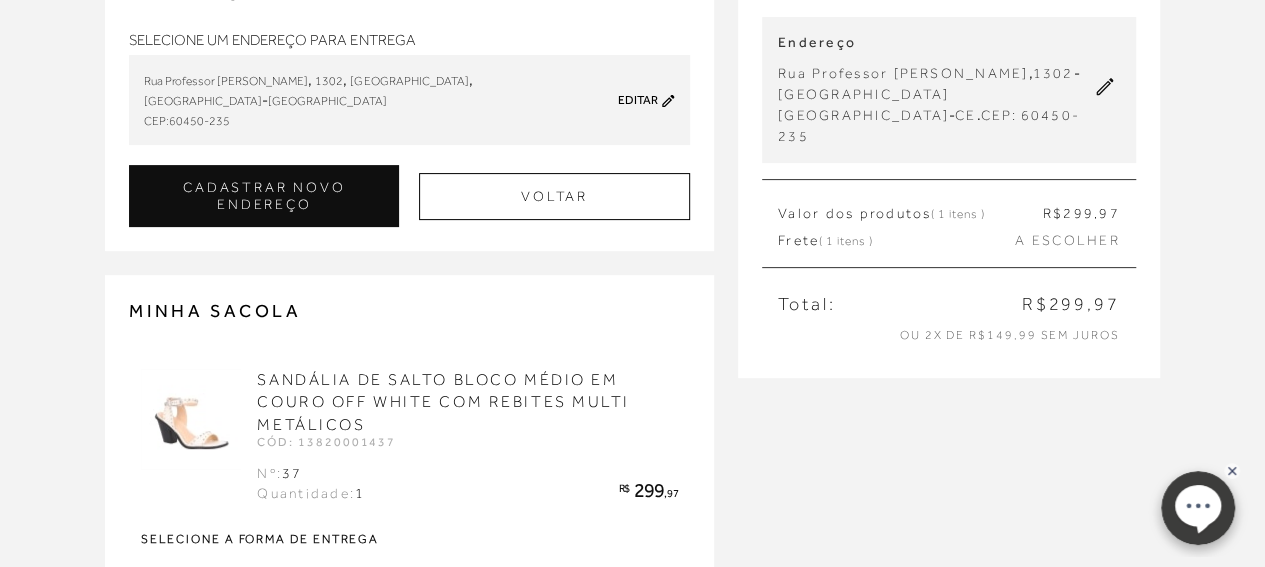 scroll, scrollTop: 0, scrollLeft: 0, axis: both 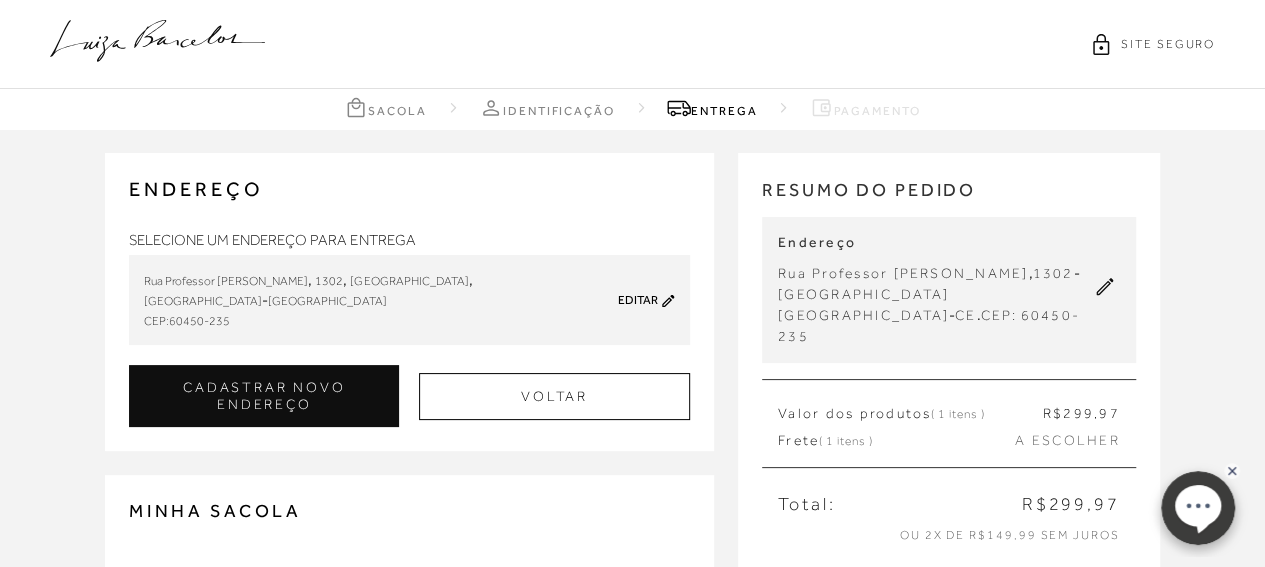 click 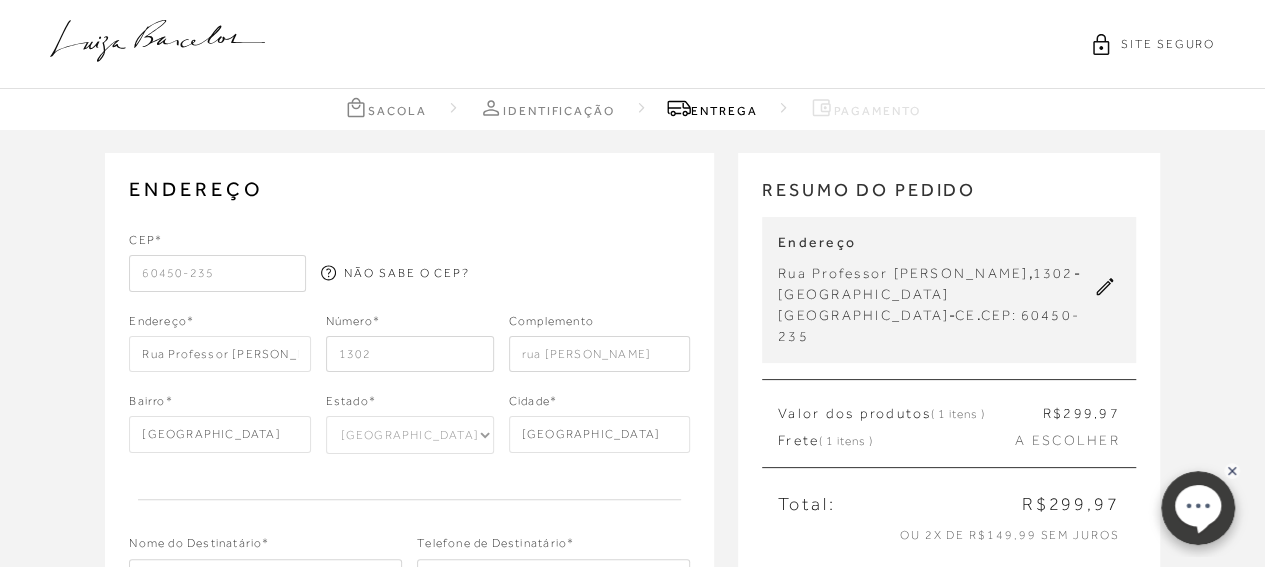 click on "60450-235" at bounding box center [217, 273] 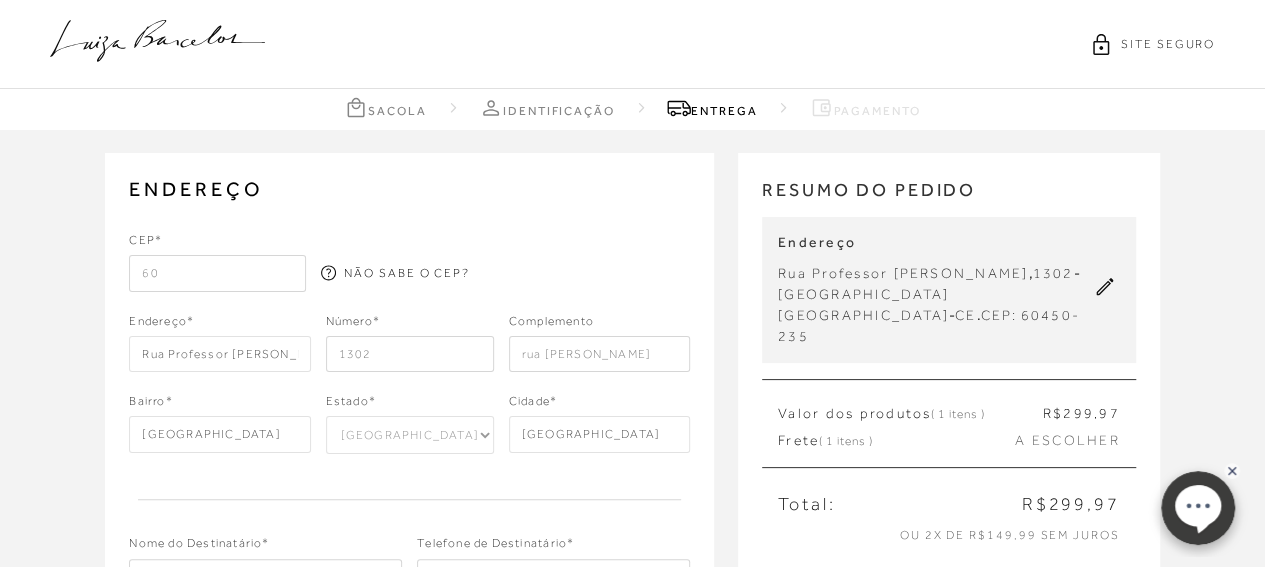 type on "6" 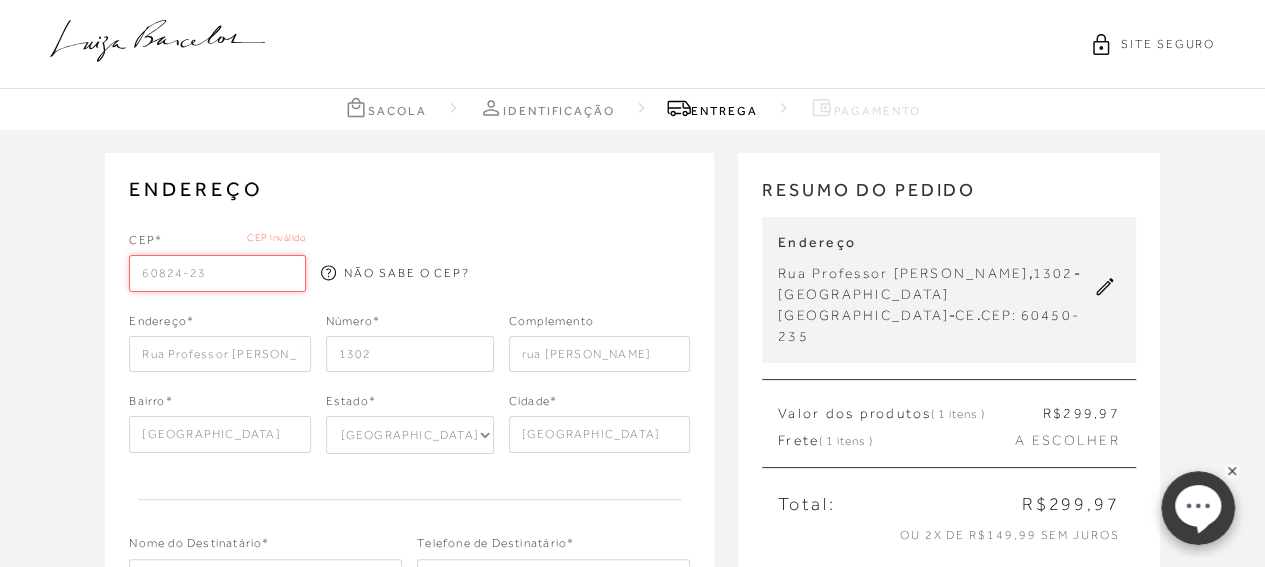 type on "60824-235" 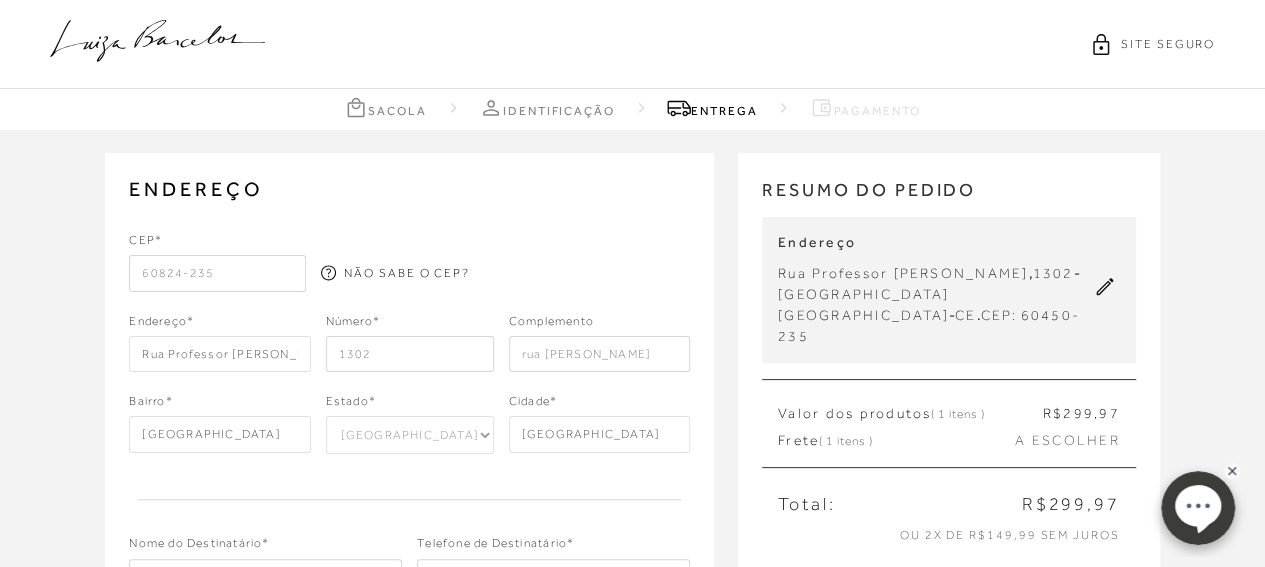 type on "Rua José Ribamar Soares Aguiar" 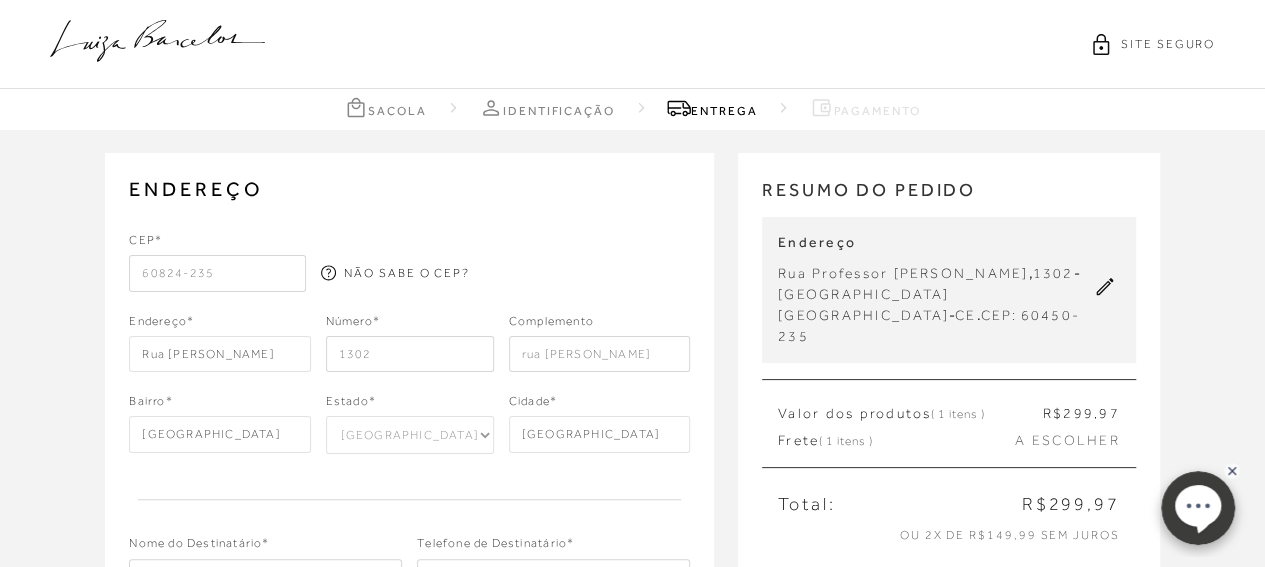 type on "60824-235" 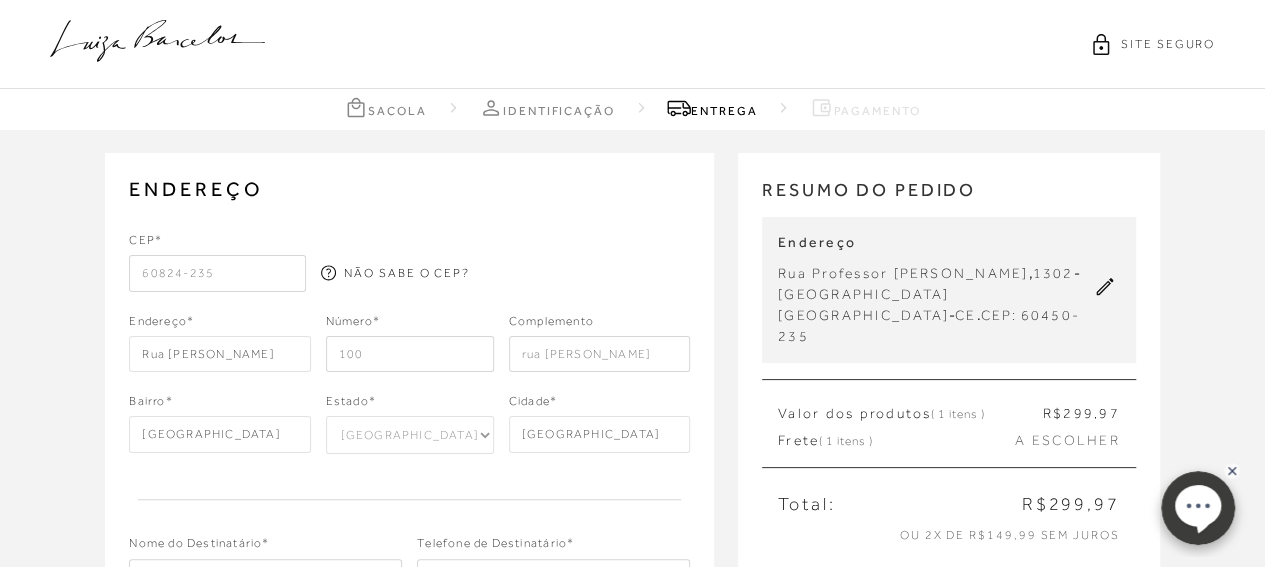 type on "100" 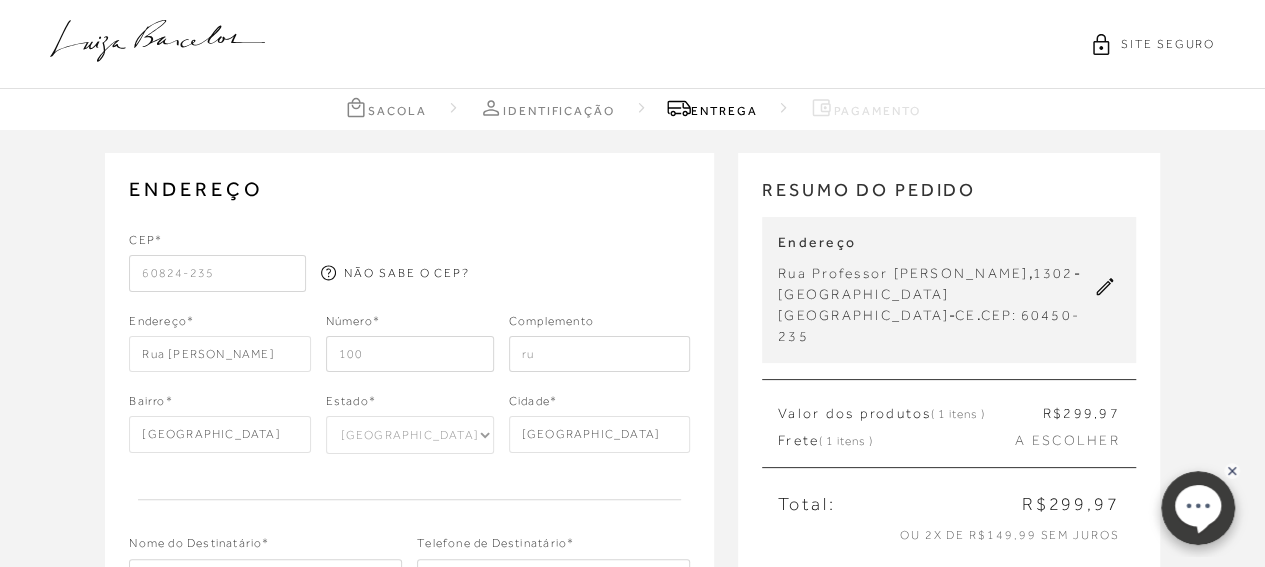 type on "r" 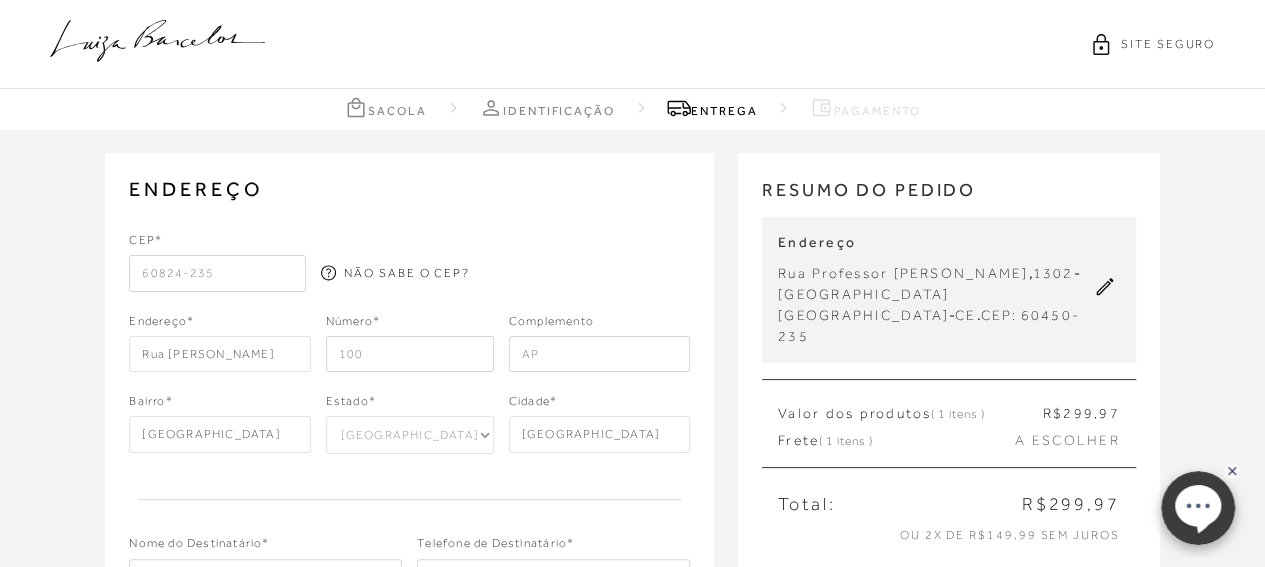 type on "A" 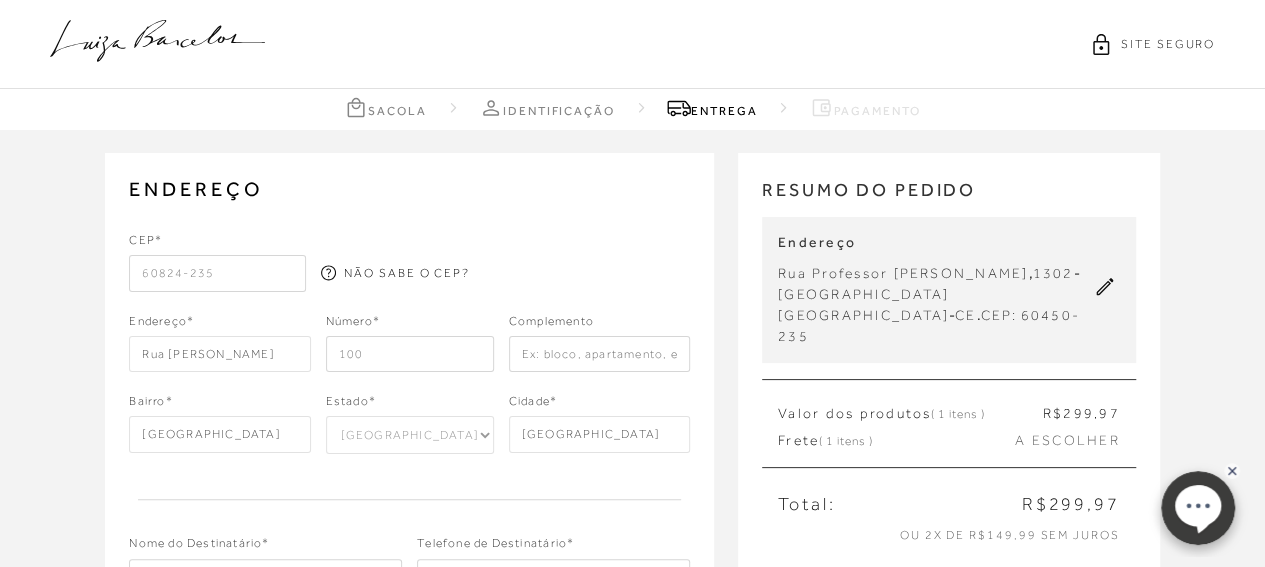 type on "a" 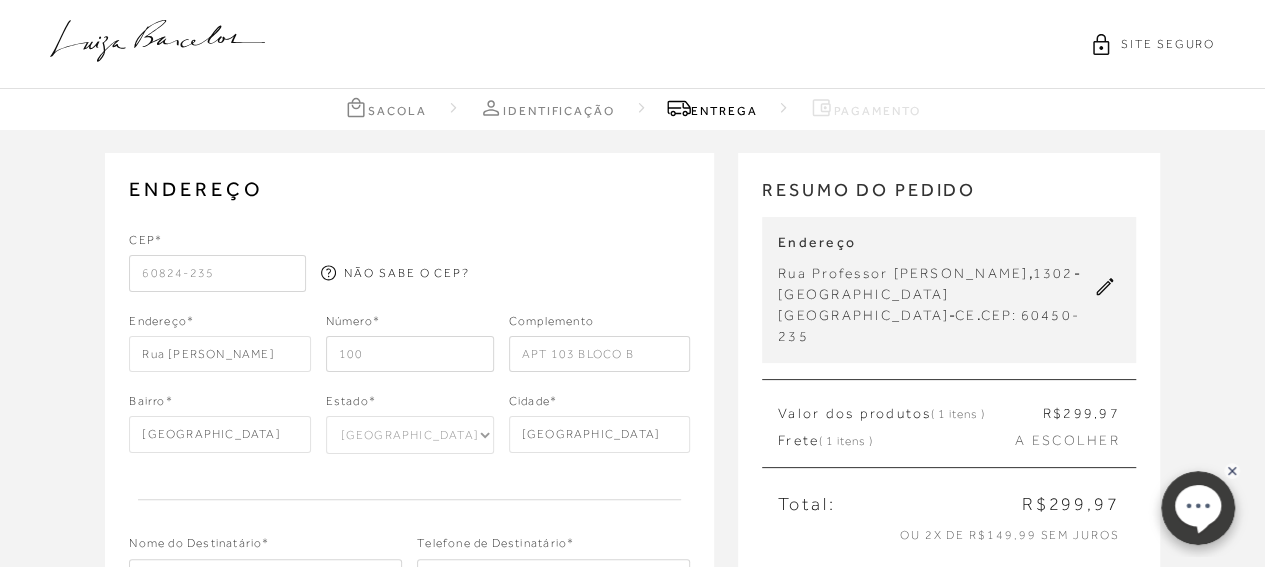 scroll, scrollTop: 200, scrollLeft: 0, axis: vertical 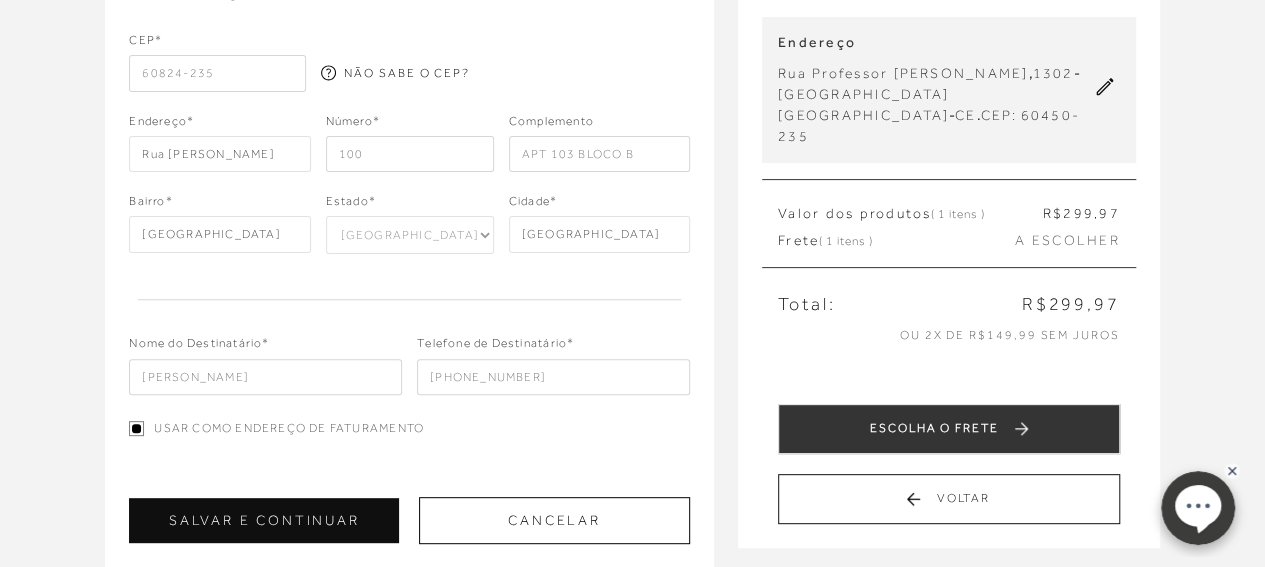 type on "APT 103 BLOCO B" 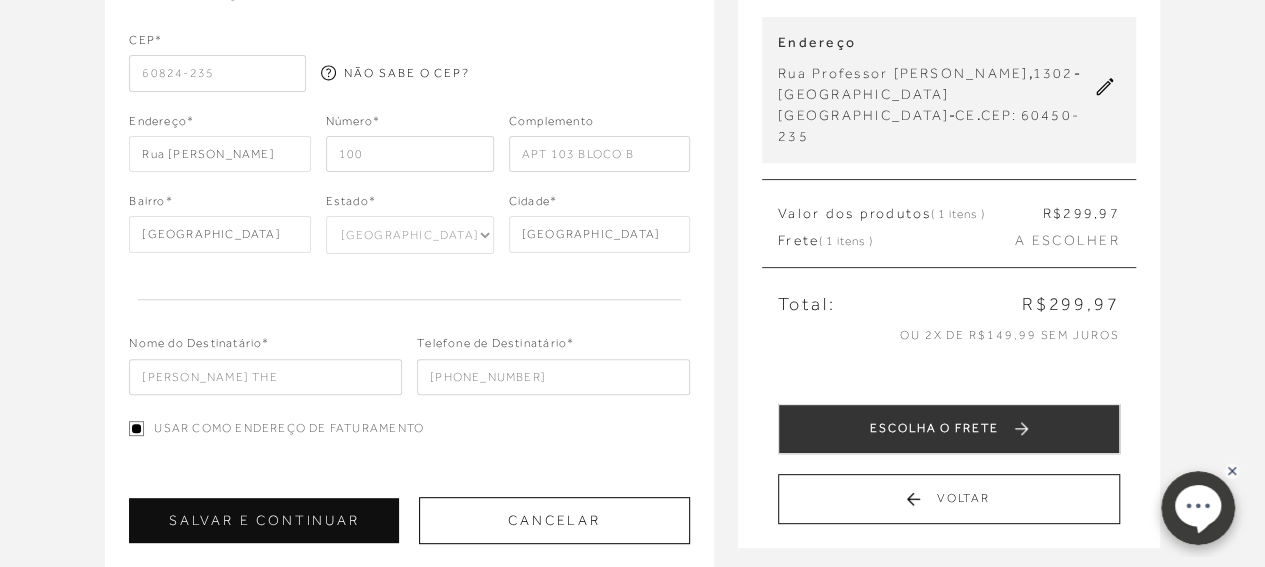 type on "BEATRIZ THE" 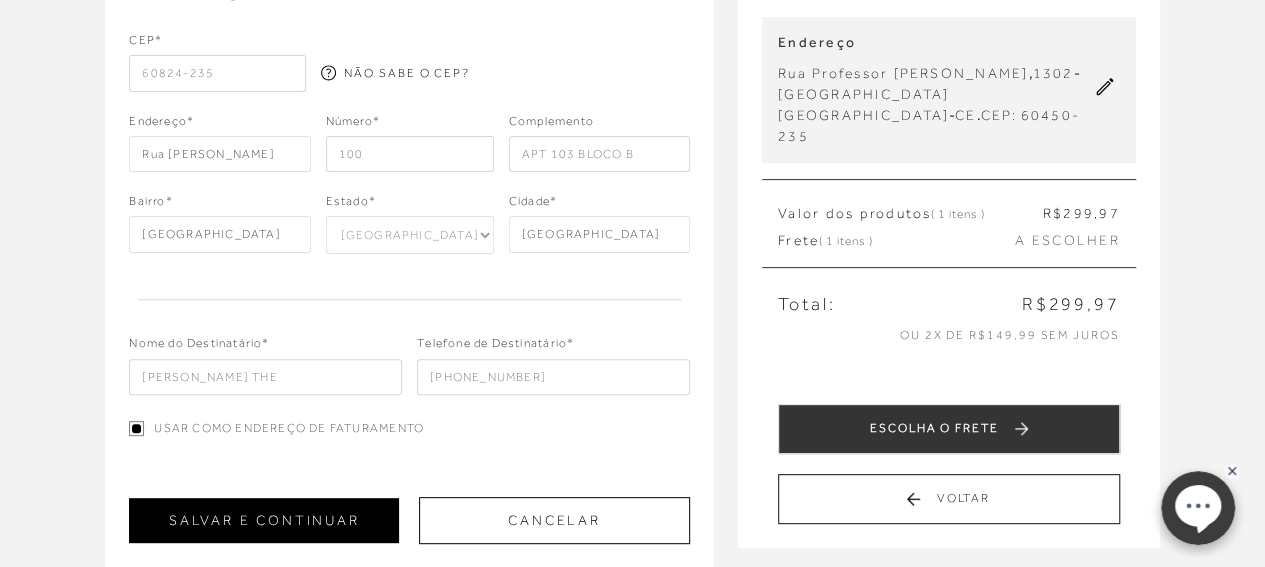 click on "SALVAR E CONTINUAR" at bounding box center (264, 520) 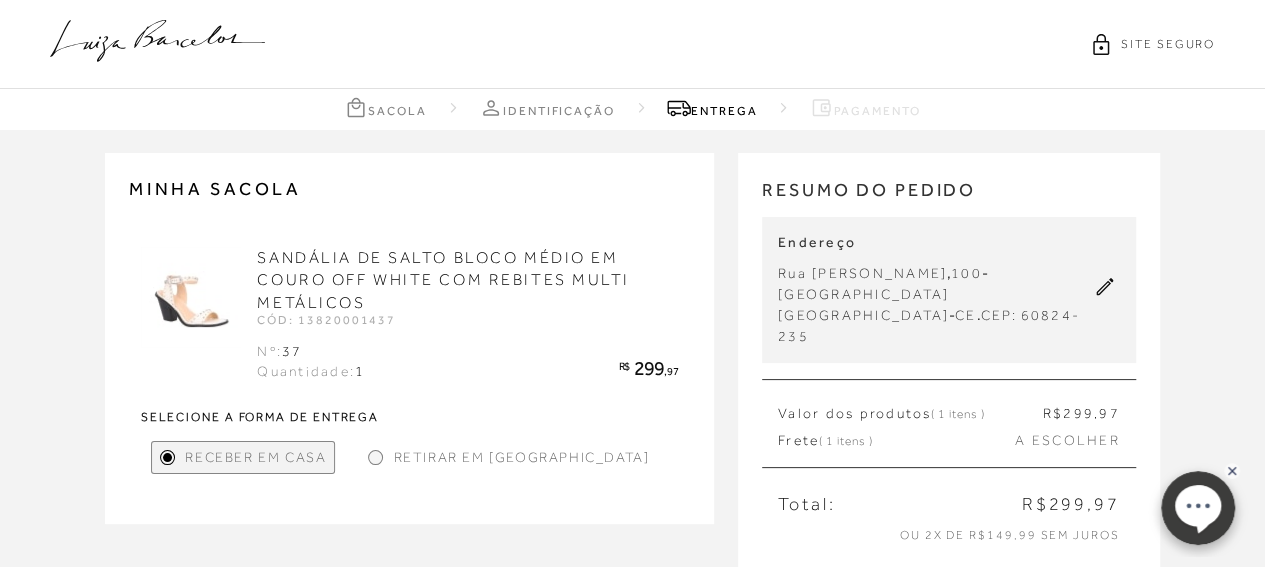 scroll, scrollTop: 300, scrollLeft: 0, axis: vertical 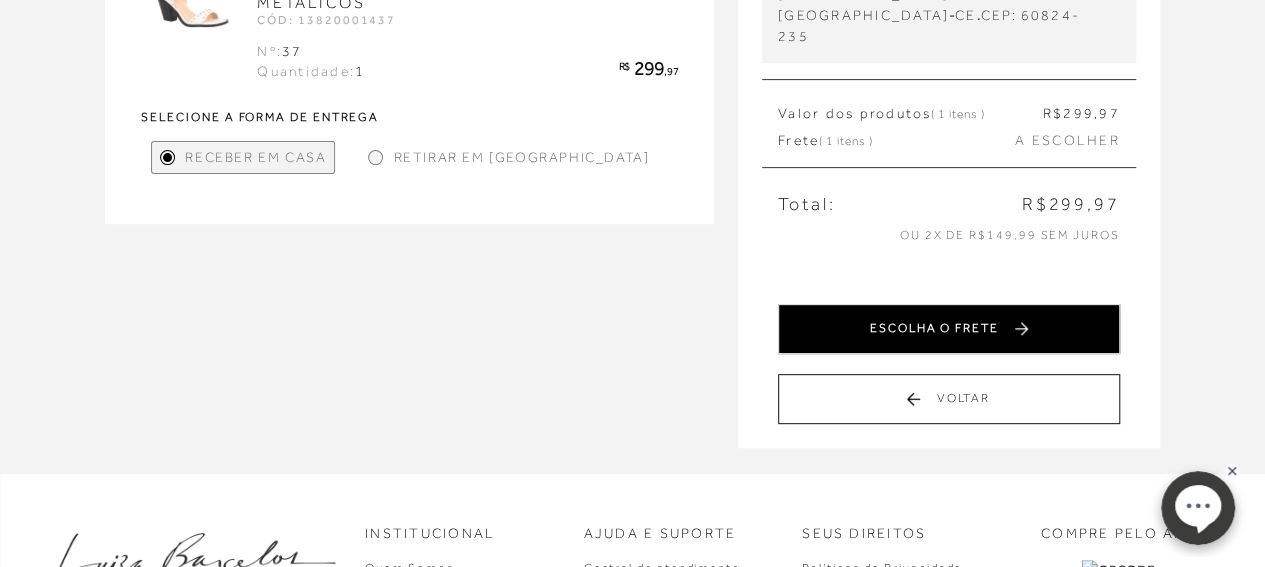 click on "ESCOLHA O FRETE" at bounding box center [949, 329] 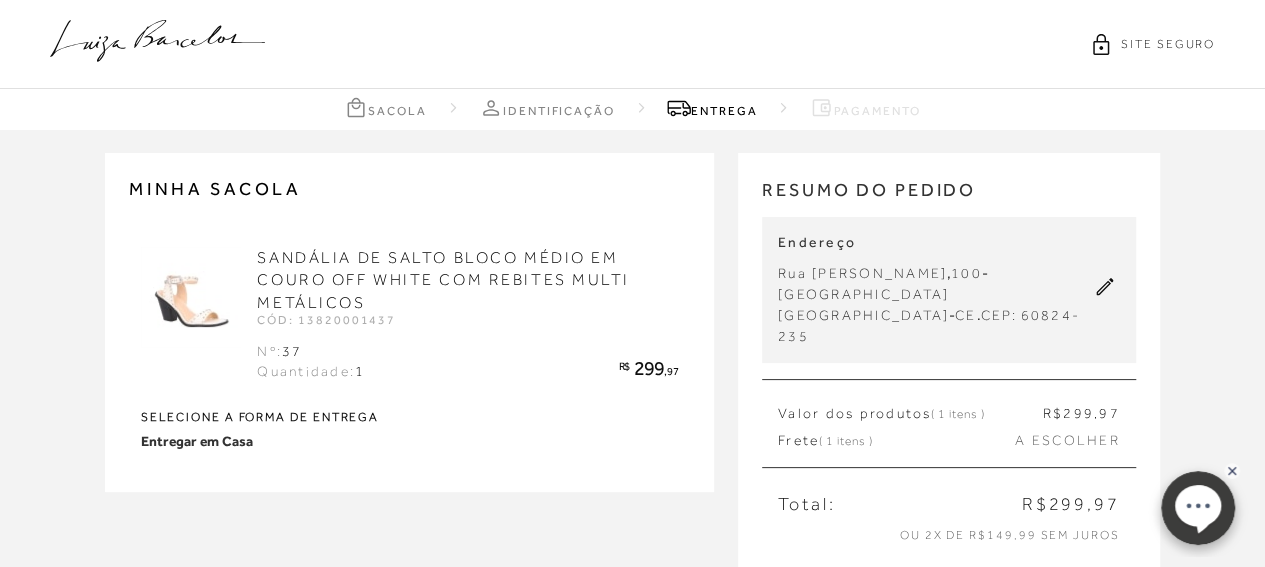 scroll, scrollTop: 400, scrollLeft: 0, axis: vertical 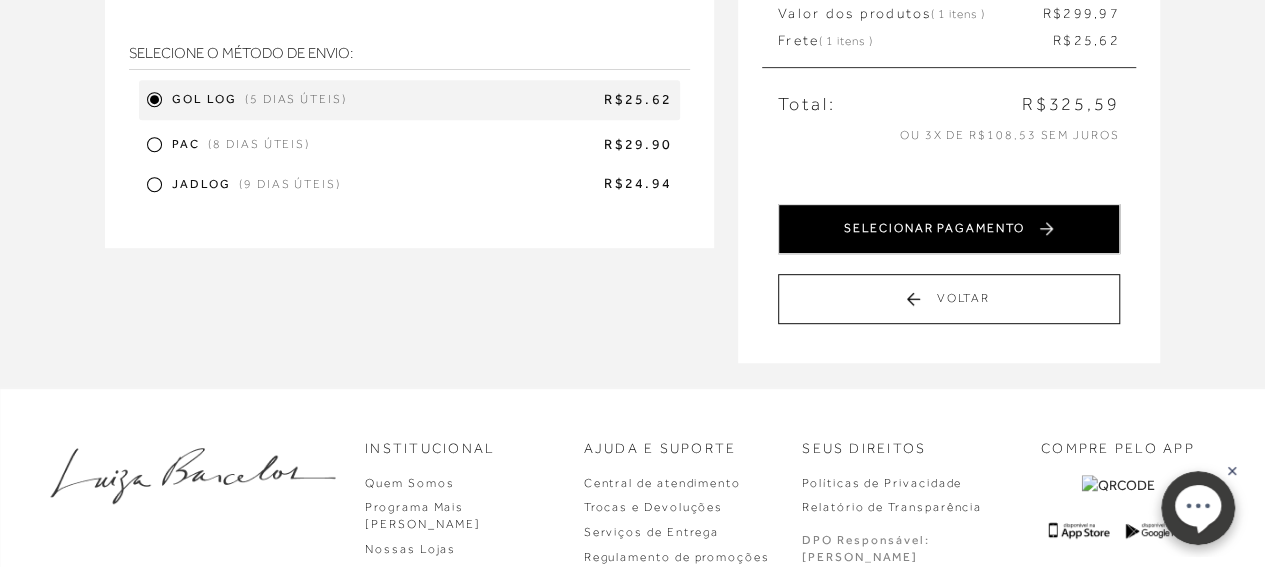 click on "SELECIONAR PAGAMENTO" at bounding box center [949, 229] 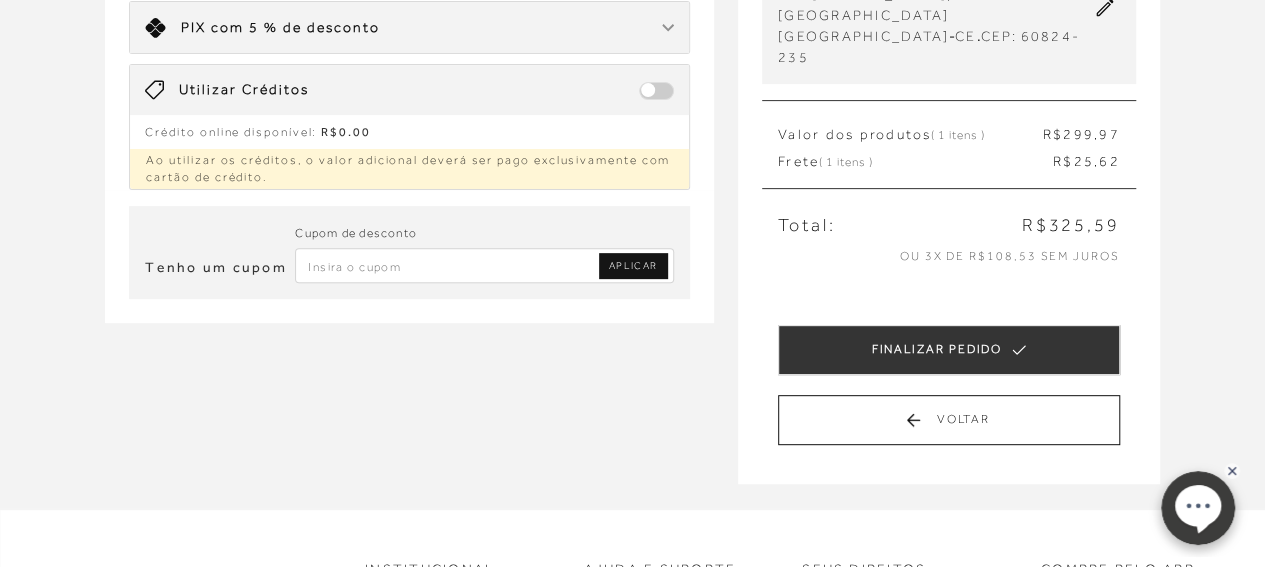scroll, scrollTop: 300, scrollLeft: 0, axis: vertical 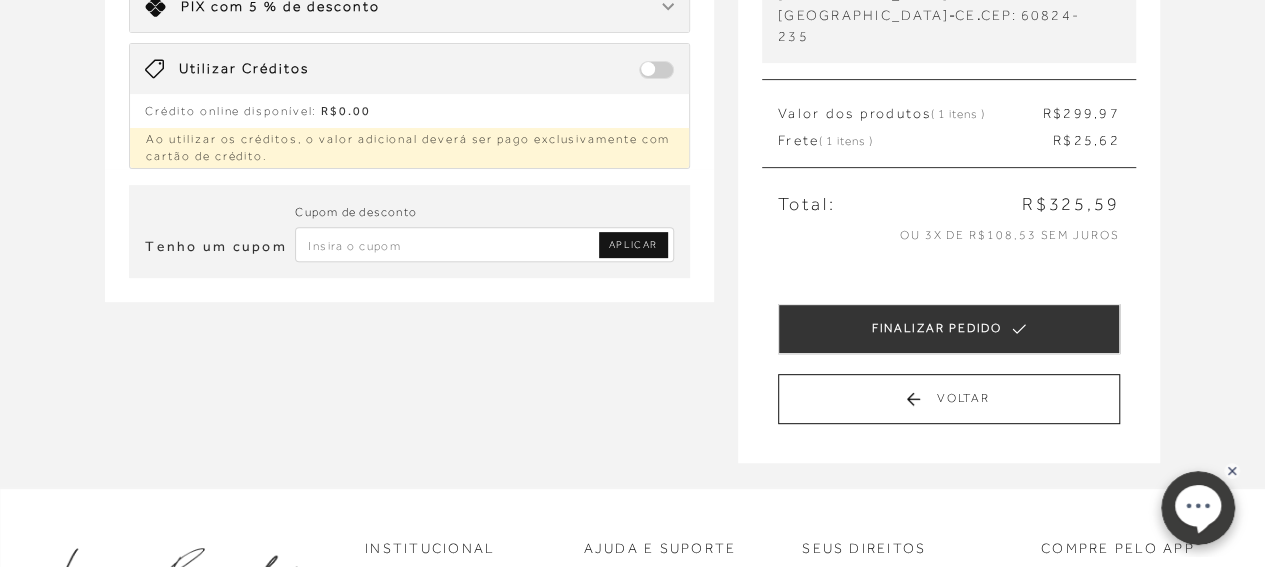 click at bounding box center [656, 69] 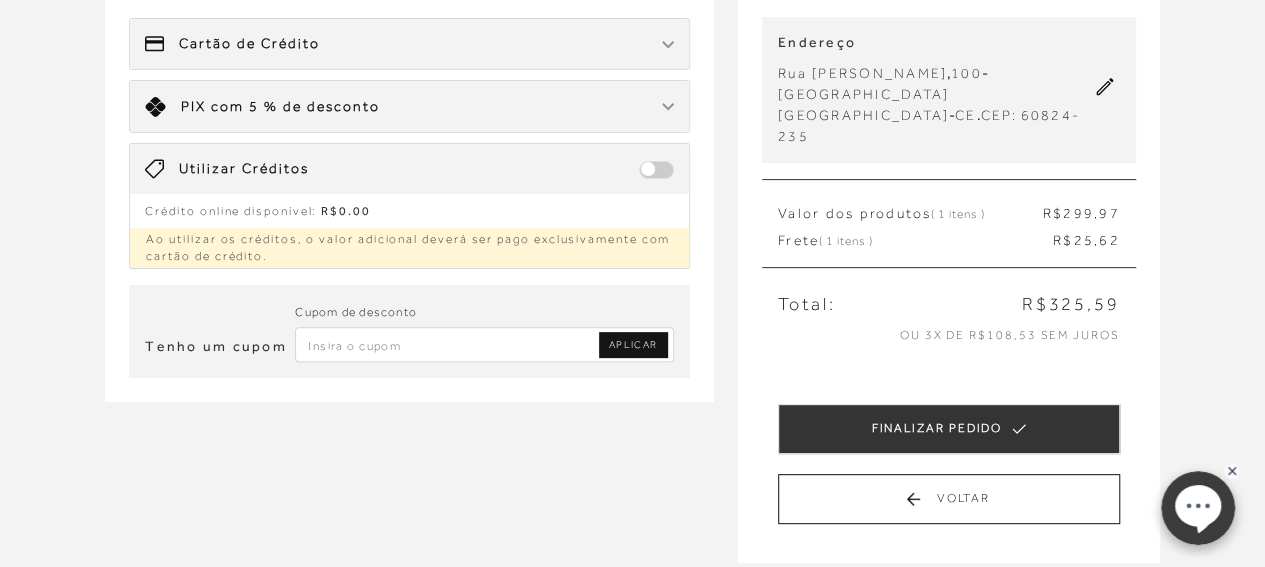scroll, scrollTop: 100, scrollLeft: 0, axis: vertical 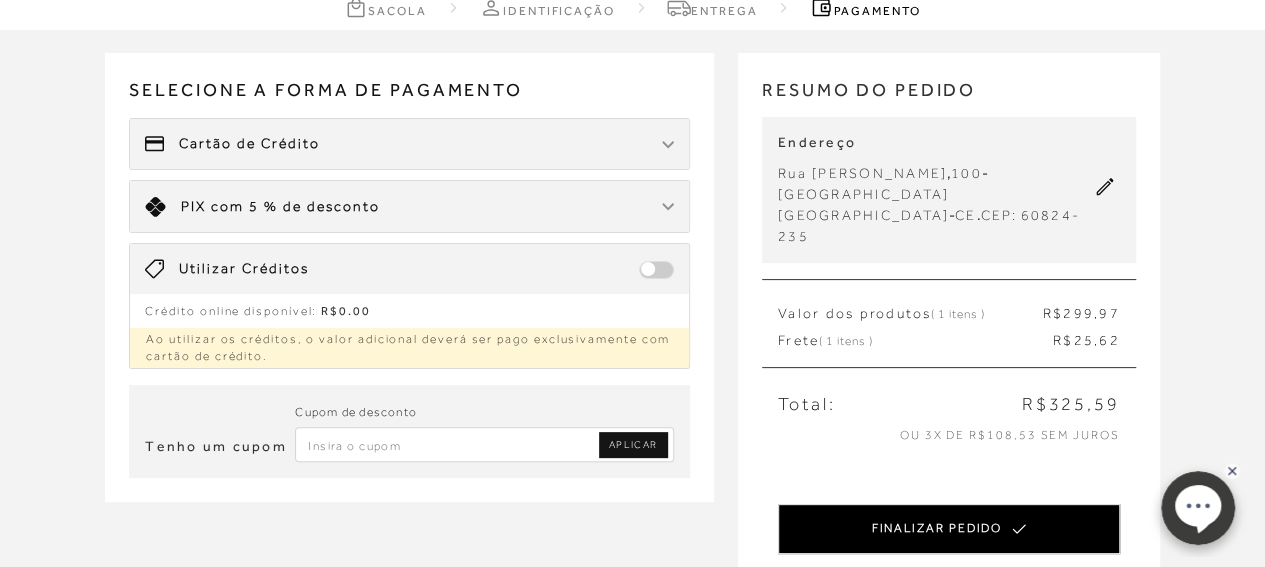 click on "FINALIZAR PEDIDO" at bounding box center [949, 529] 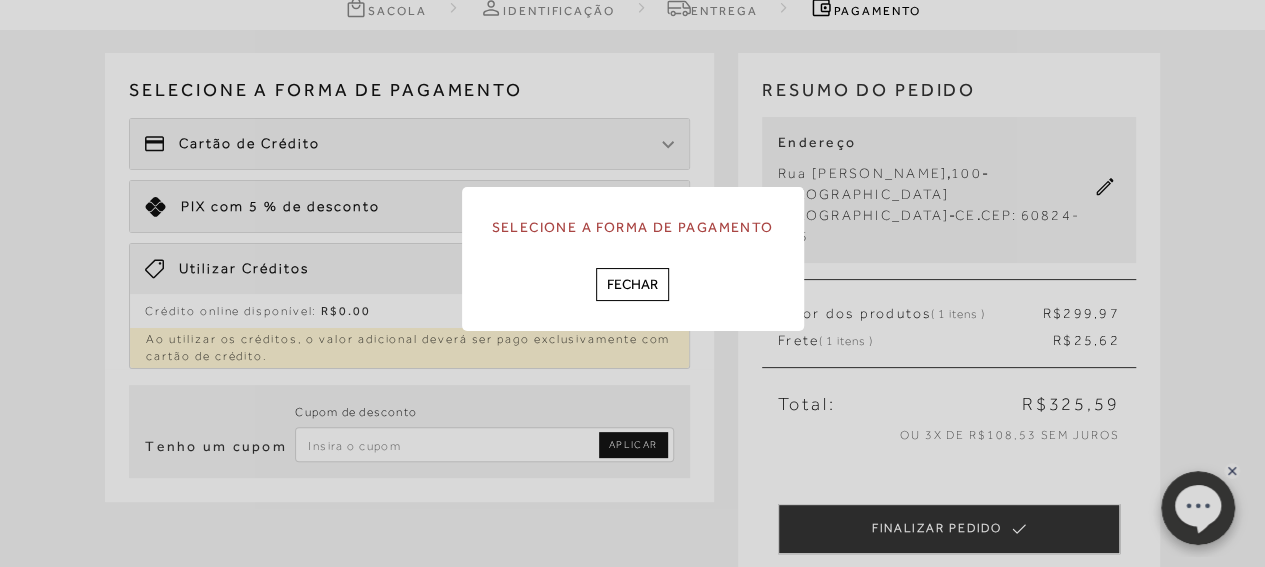 scroll, scrollTop: 0, scrollLeft: 0, axis: both 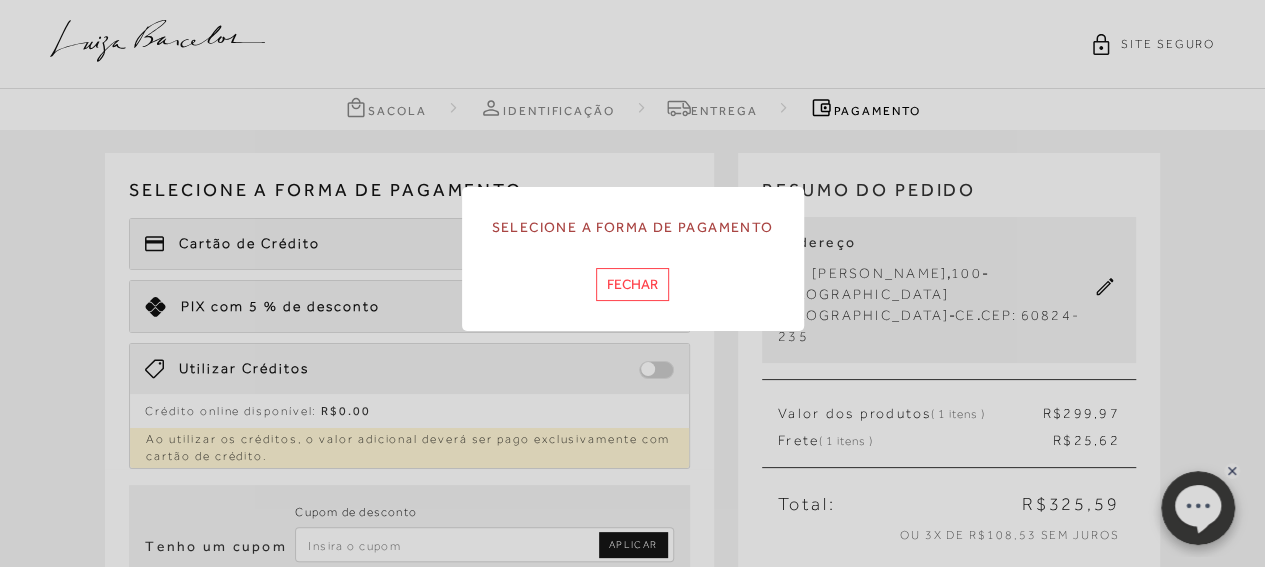 click on "Fechar" at bounding box center (632, 284) 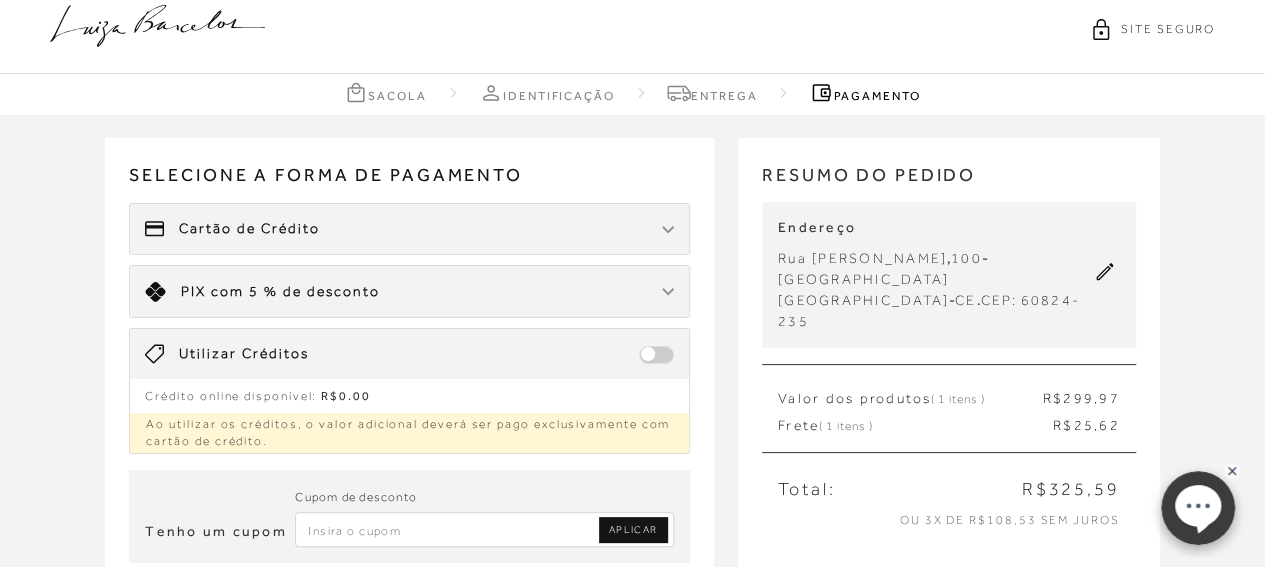 scroll, scrollTop: 0, scrollLeft: 0, axis: both 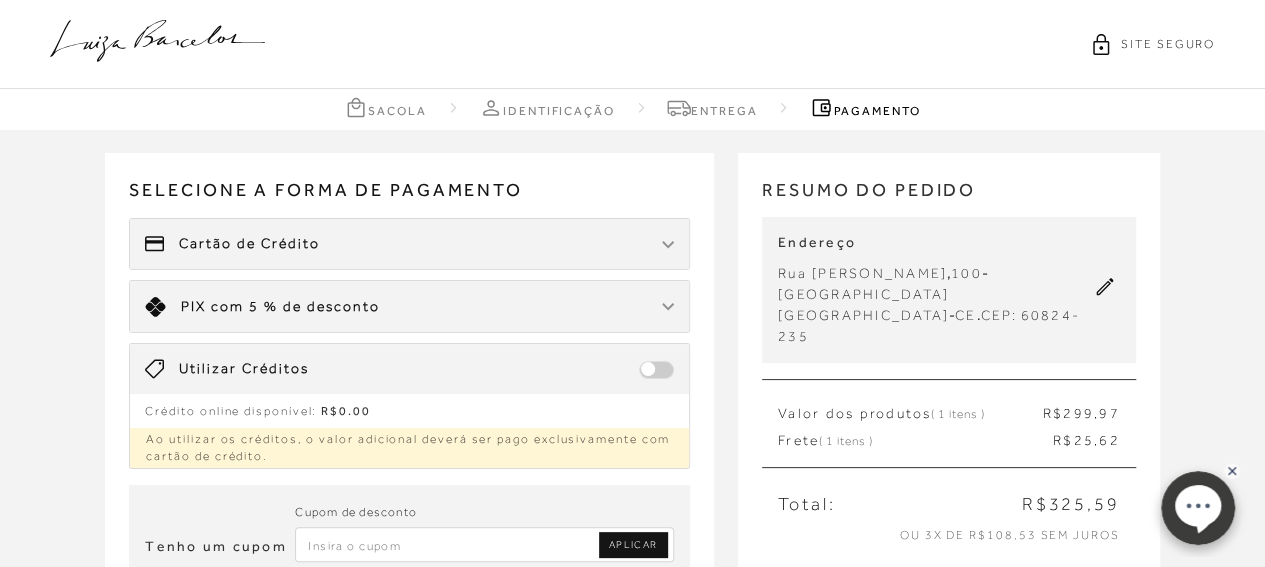 click on "Cartão de Crédito" at bounding box center (249, 244) 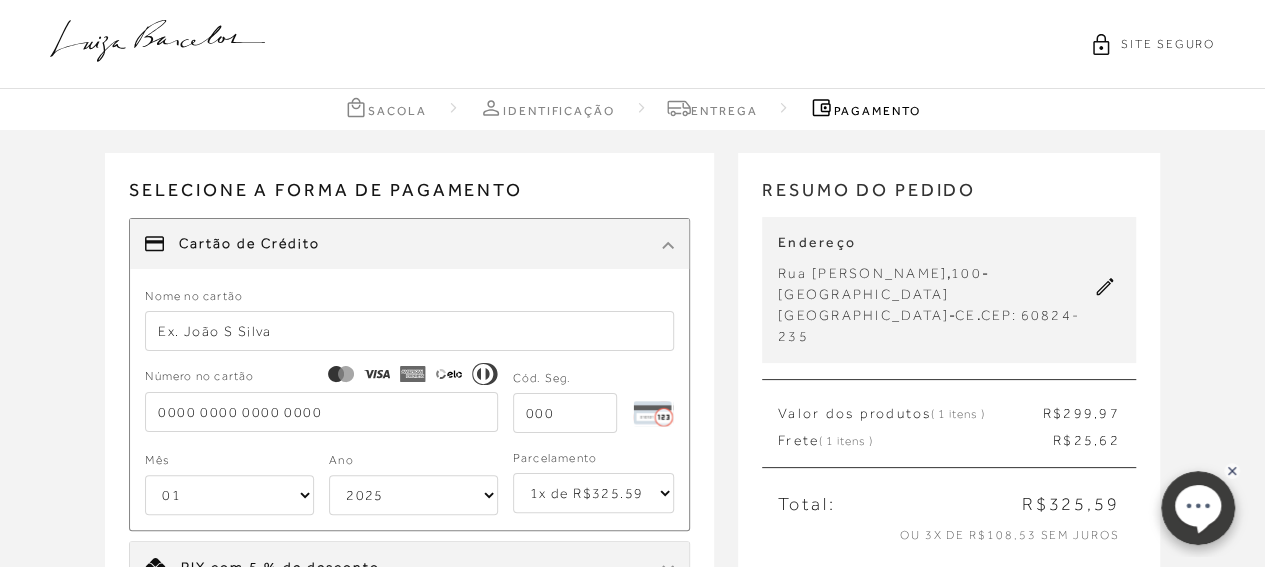 scroll, scrollTop: 200, scrollLeft: 0, axis: vertical 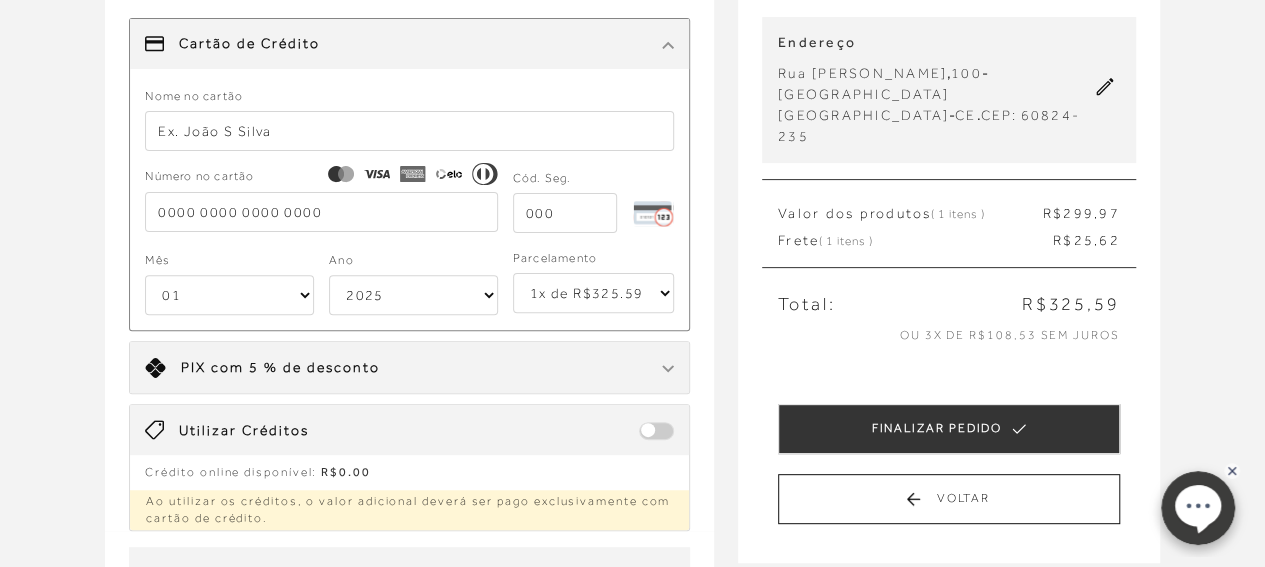 click on "1x de R$325.59 2x de R$162.80 sem juros 3x de R$108.53 sem juros 4x de R$81.40 sem juros 5x de R$65.12 sem juros 6x de R$54.27 sem juros" at bounding box center (593, 293) 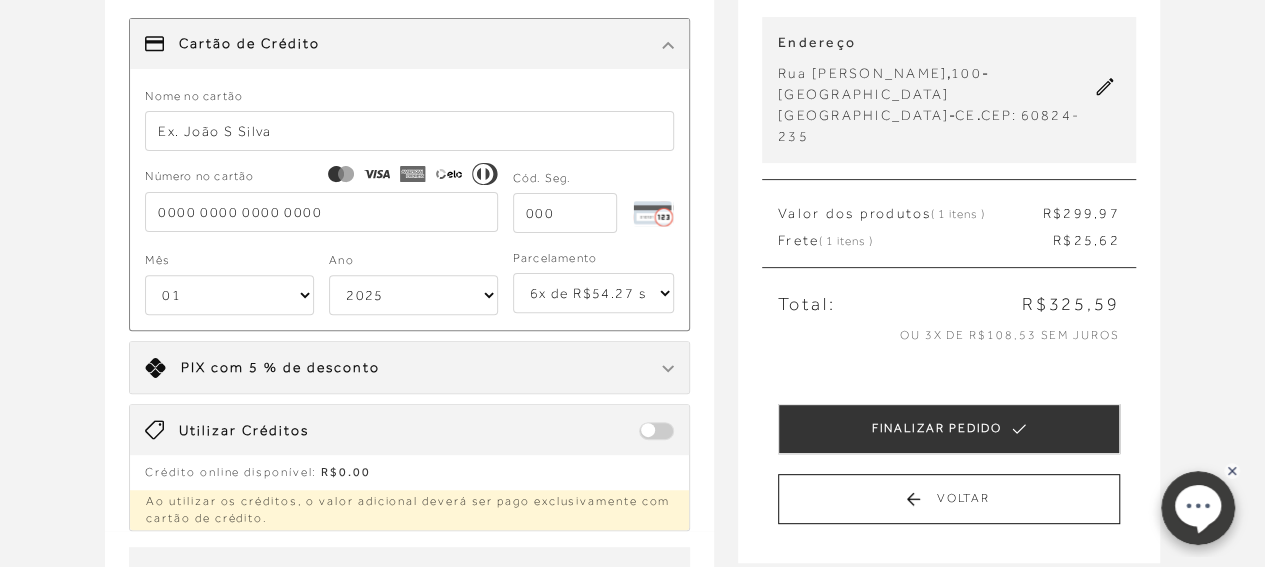click on "1x de R$325.59 2x de R$162.80 sem juros 3x de R$108.53 sem juros 4x de R$81.40 sem juros 5x de R$65.12 sem juros 6x de R$54.27 sem juros" at bounding box center (593, 293) 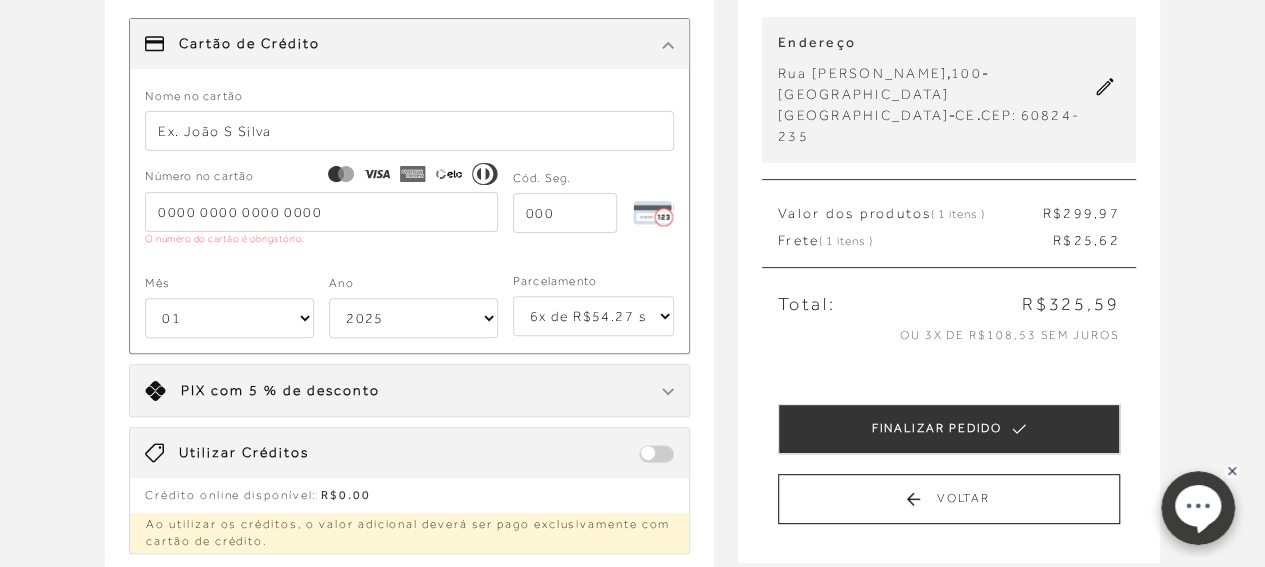 type on "ANA CRISTINA THE ARAUJO GOMES" 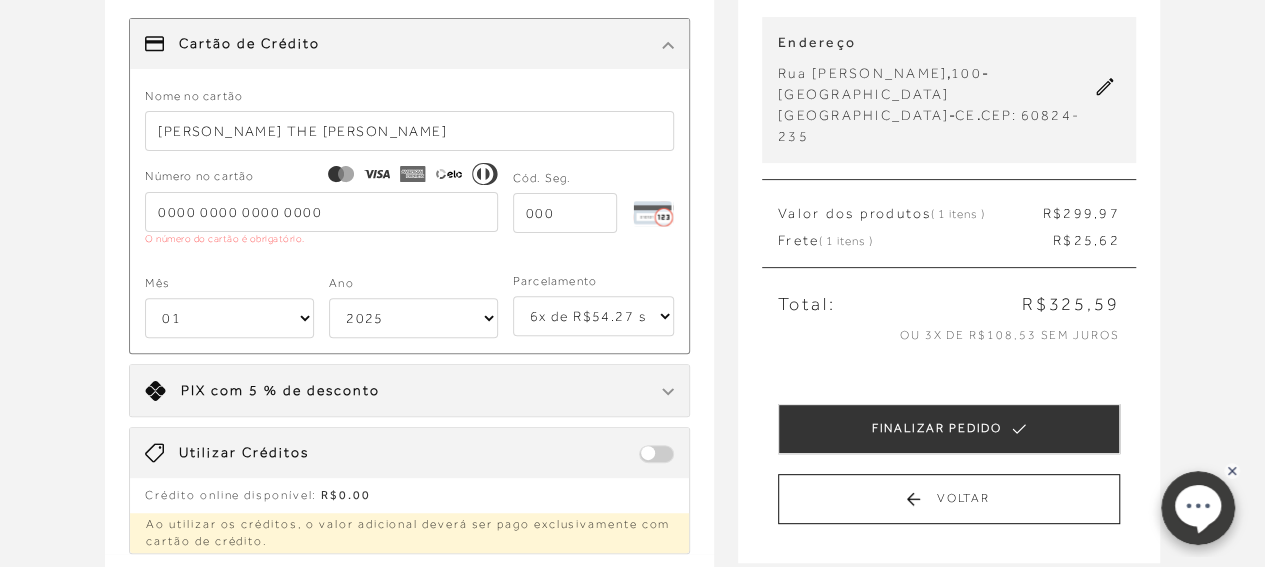 type on "4158968631898541" 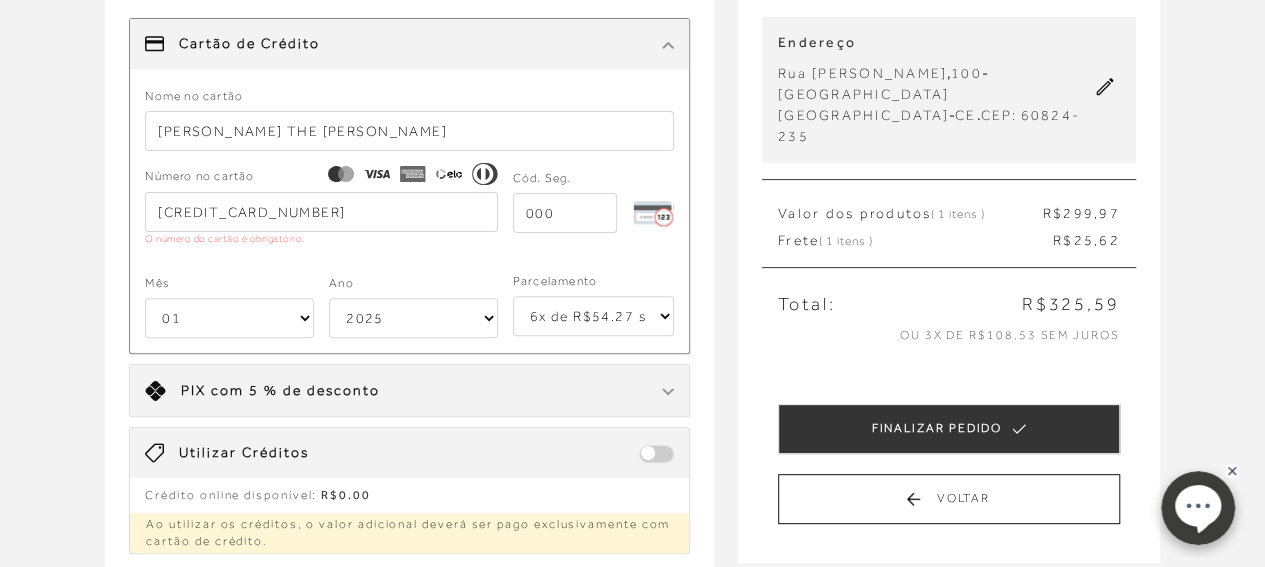 select on "12" 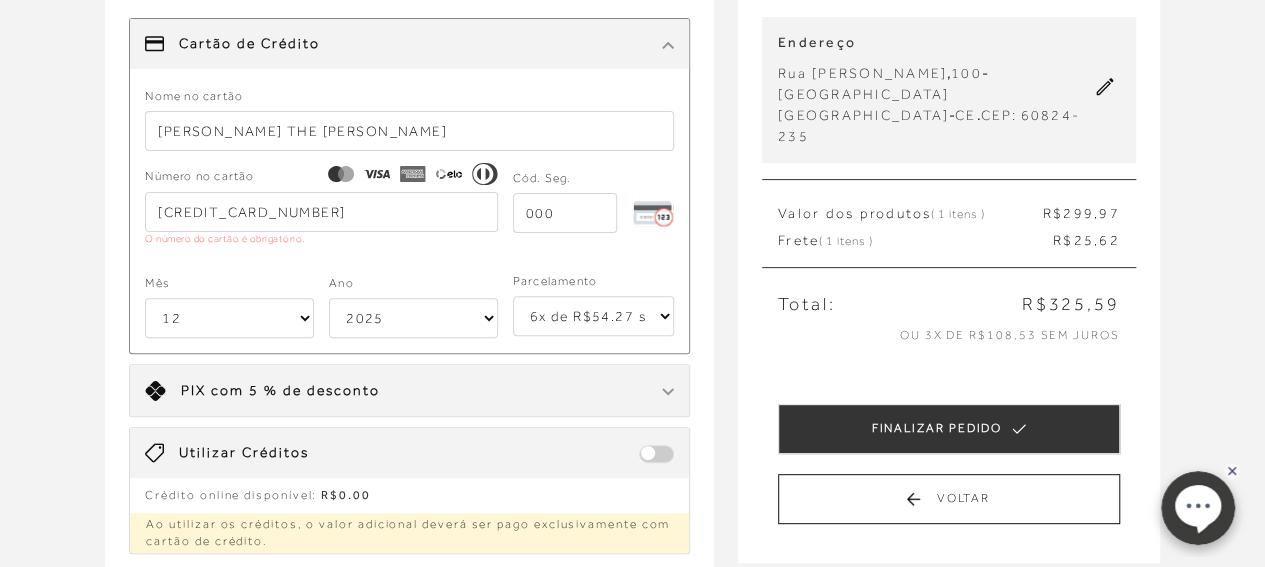 select on "2031" 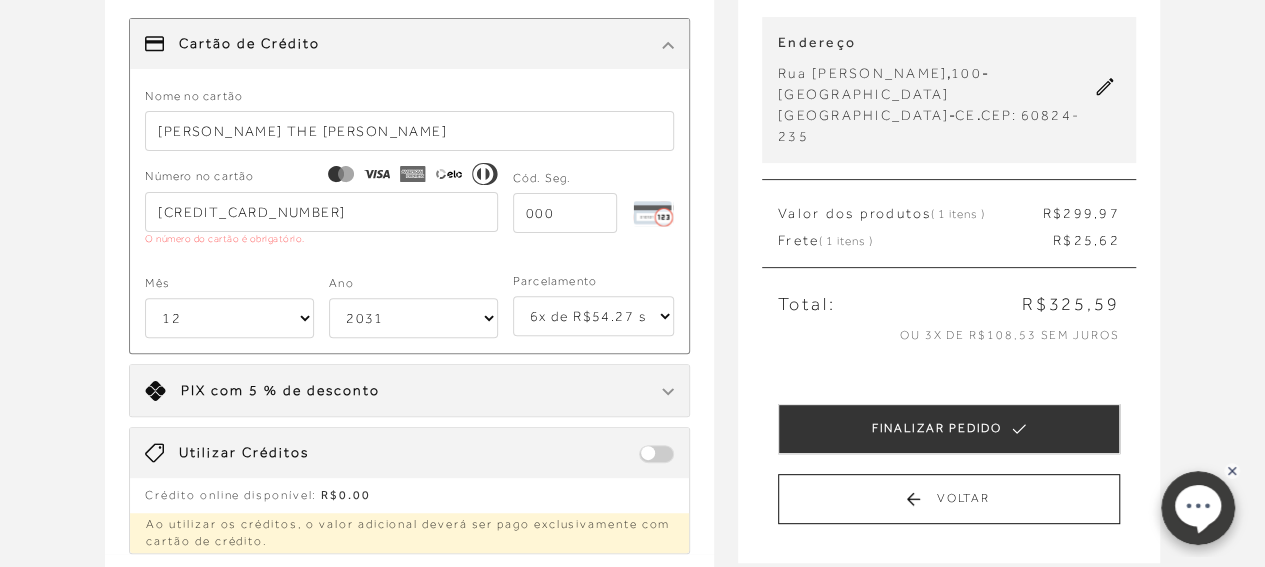 type on "4158968631898541" 